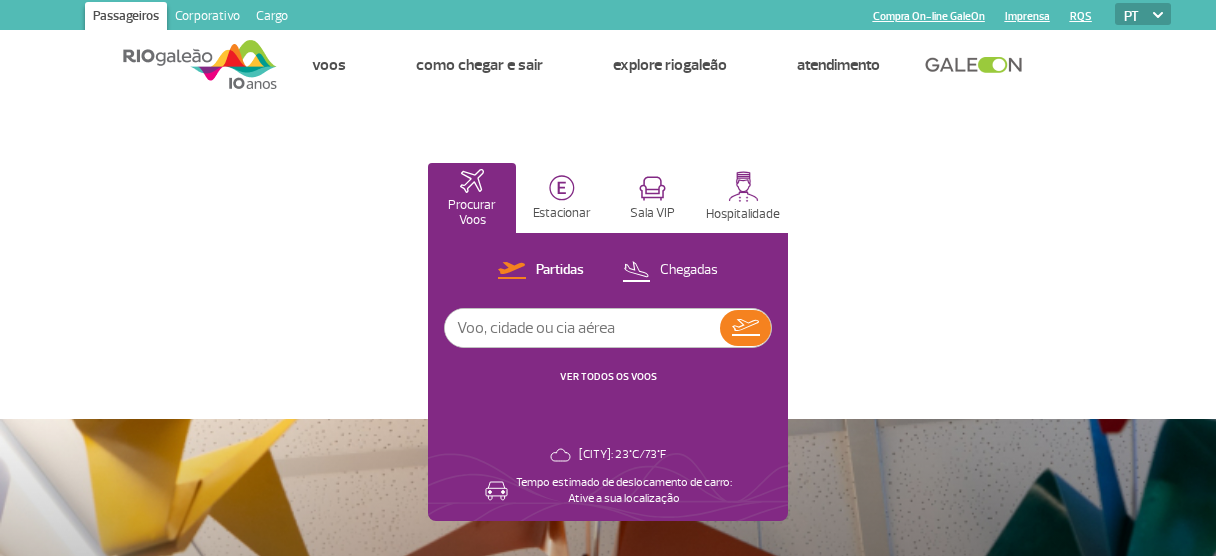 scroll, scrollTop: 1500, scrollLeft: 0, axis: vertical 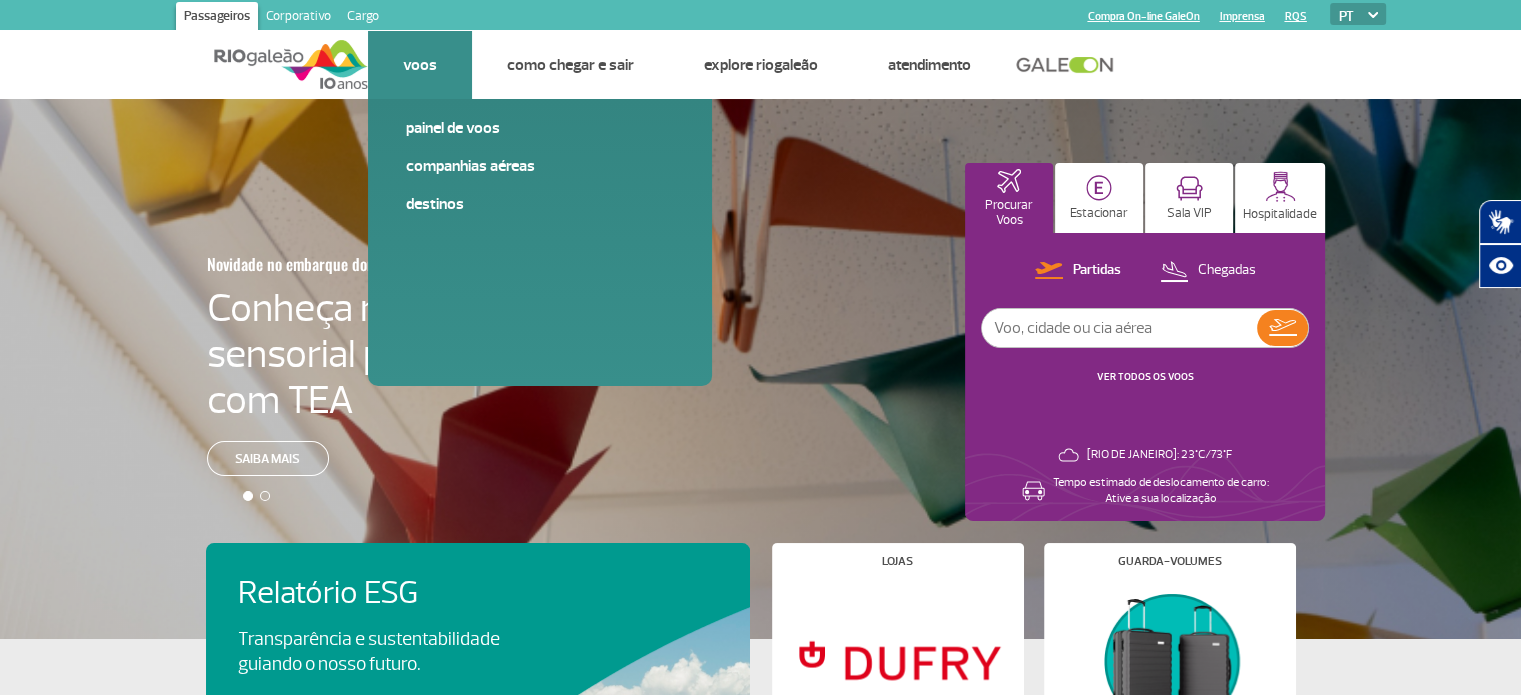 click on "Voos" at bounding box center [420, 65] 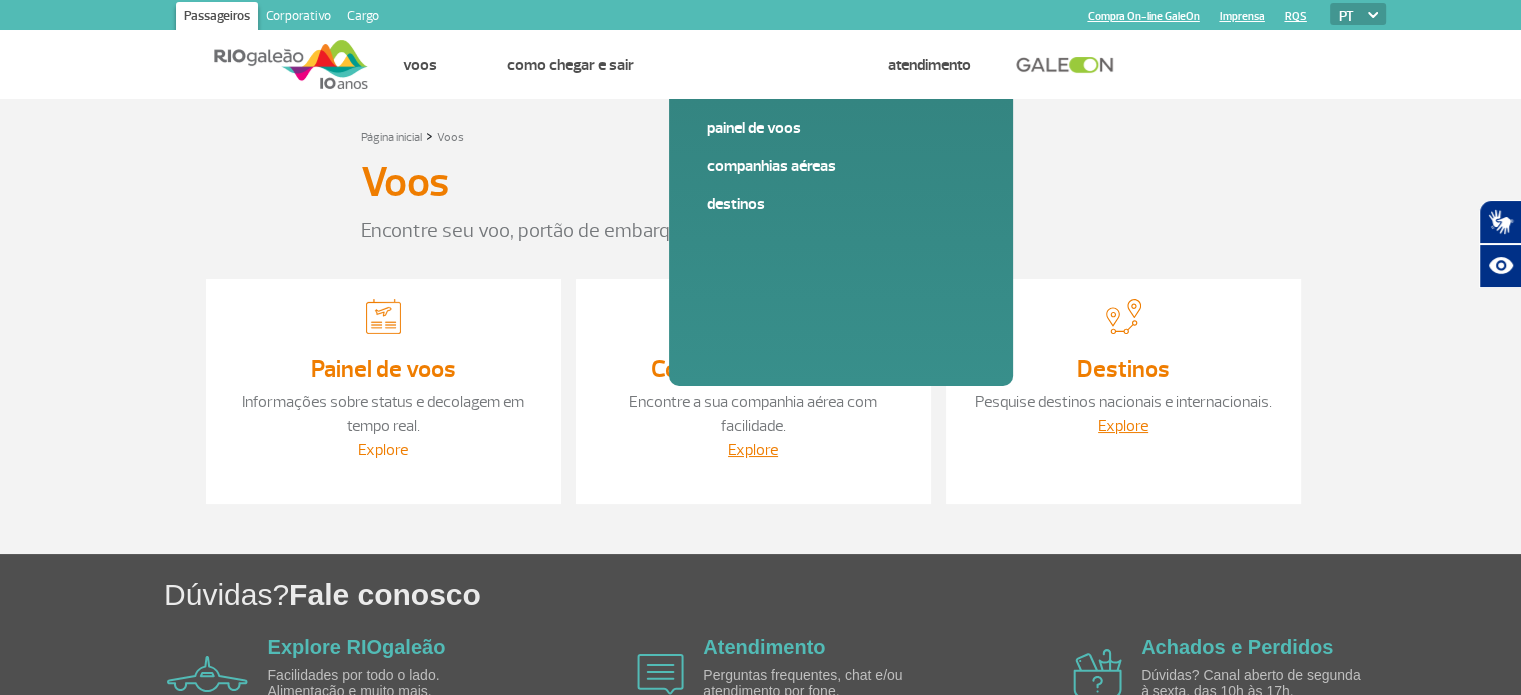 click on "Explore" at bounding box center (383, 450) 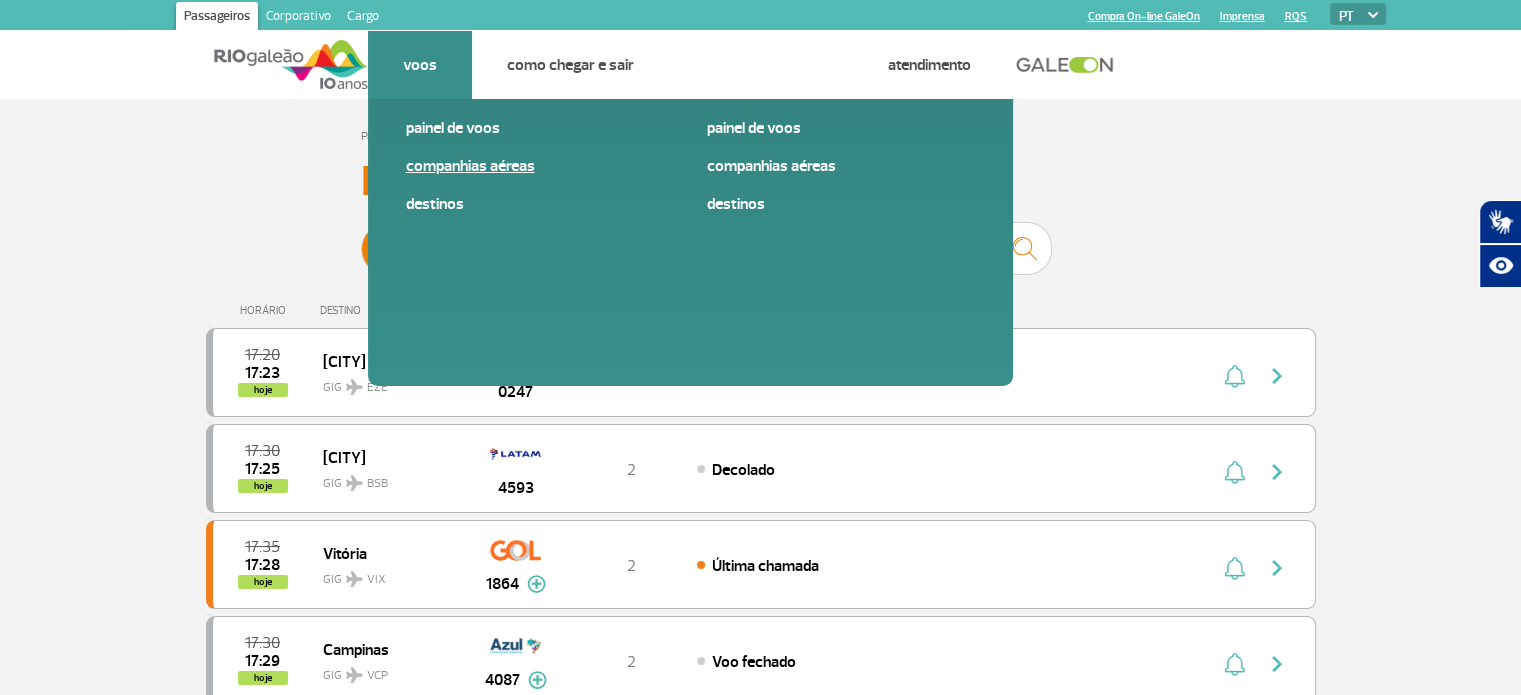click on "Companhias Aéreas" at bounding box center (540, 166) 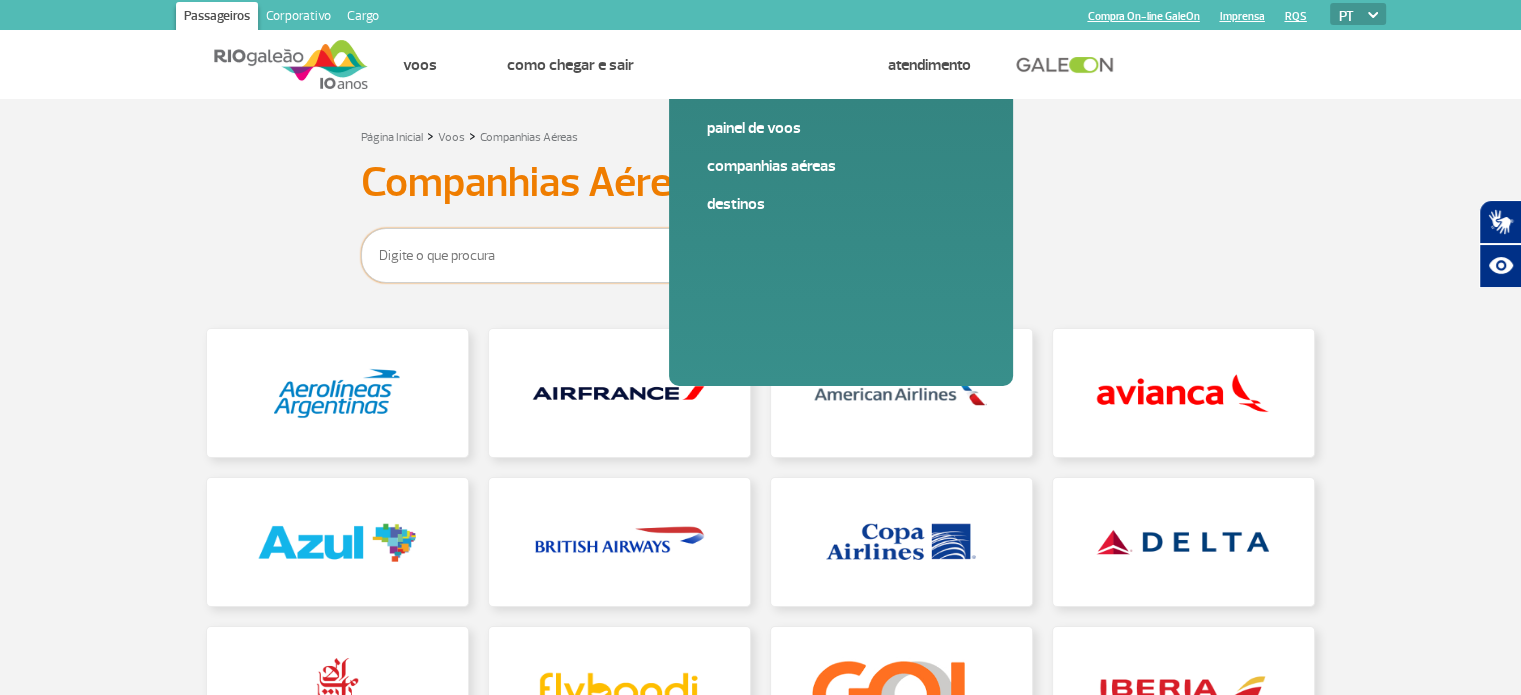 click at bounding box center [593, 255] 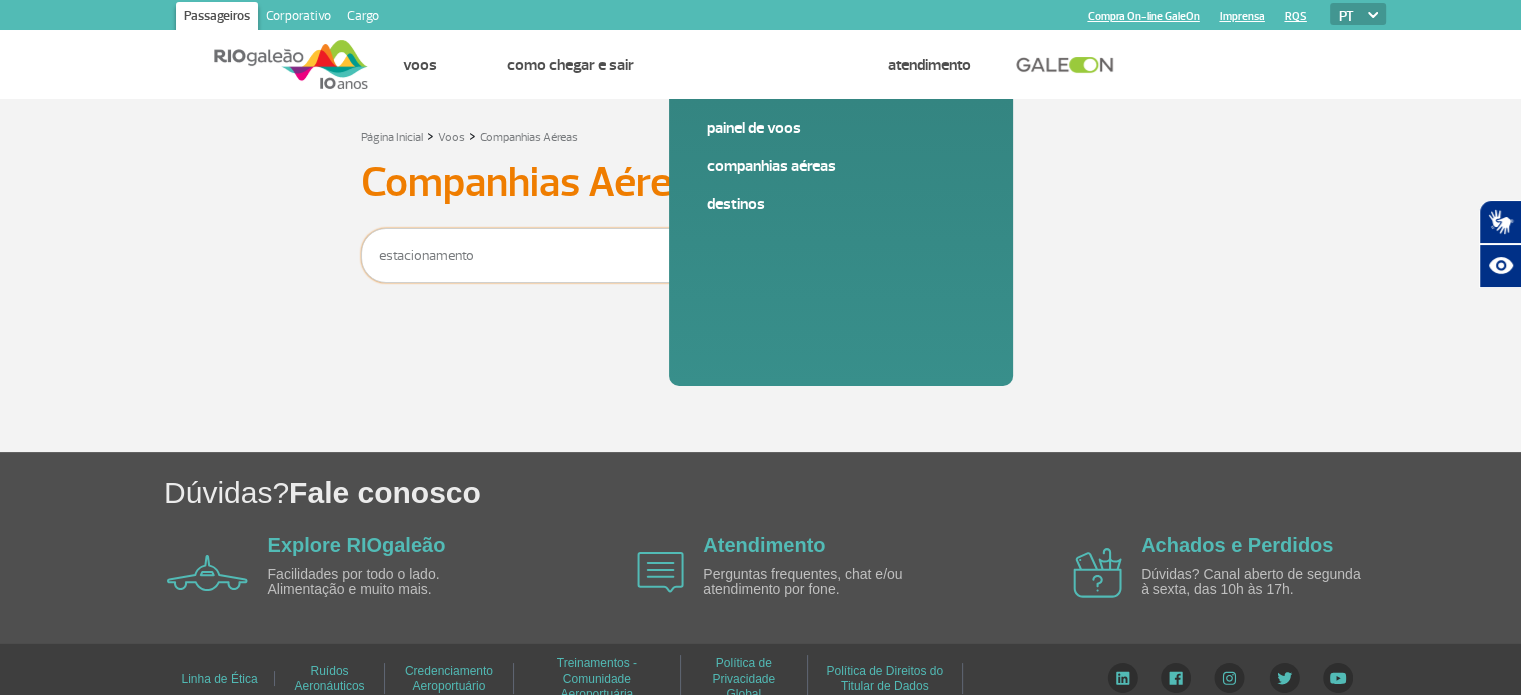 type on "estacionamento" 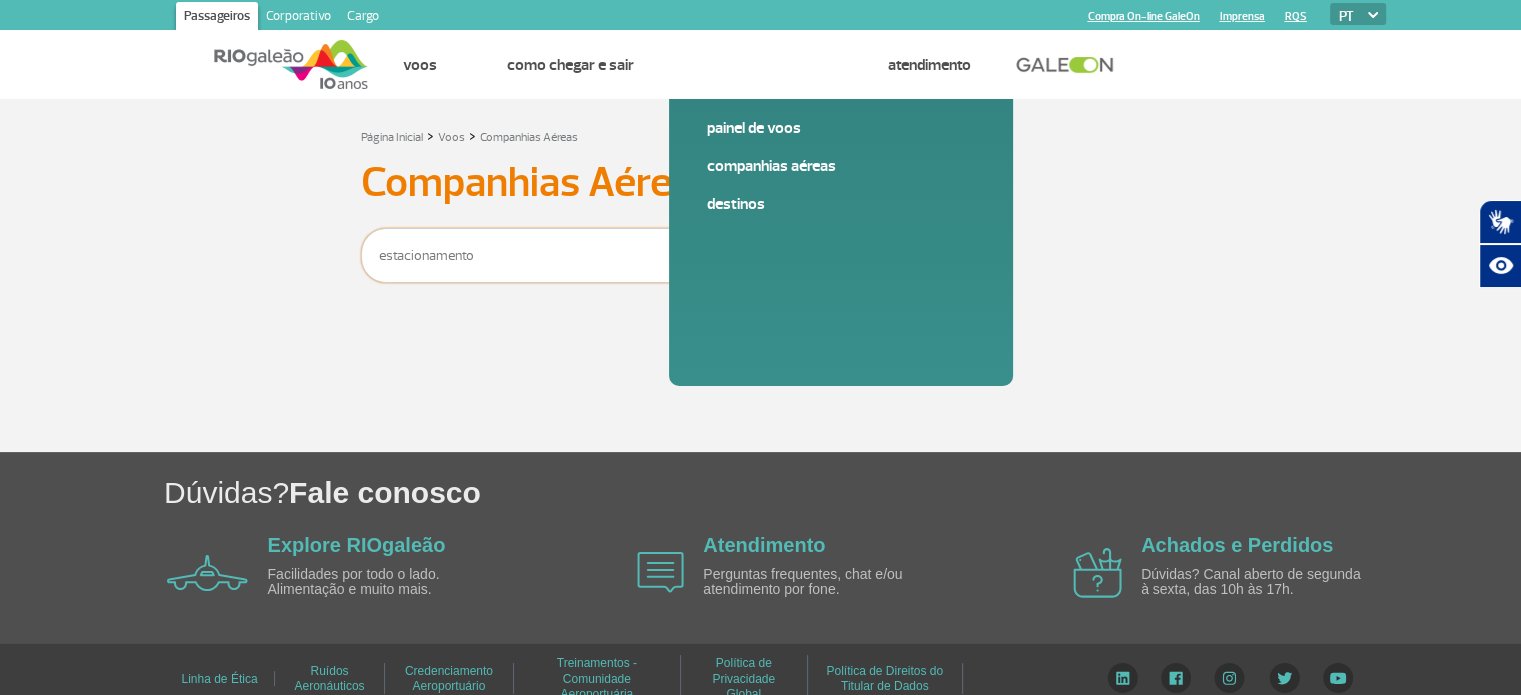 click at bounding box center (797, 255) 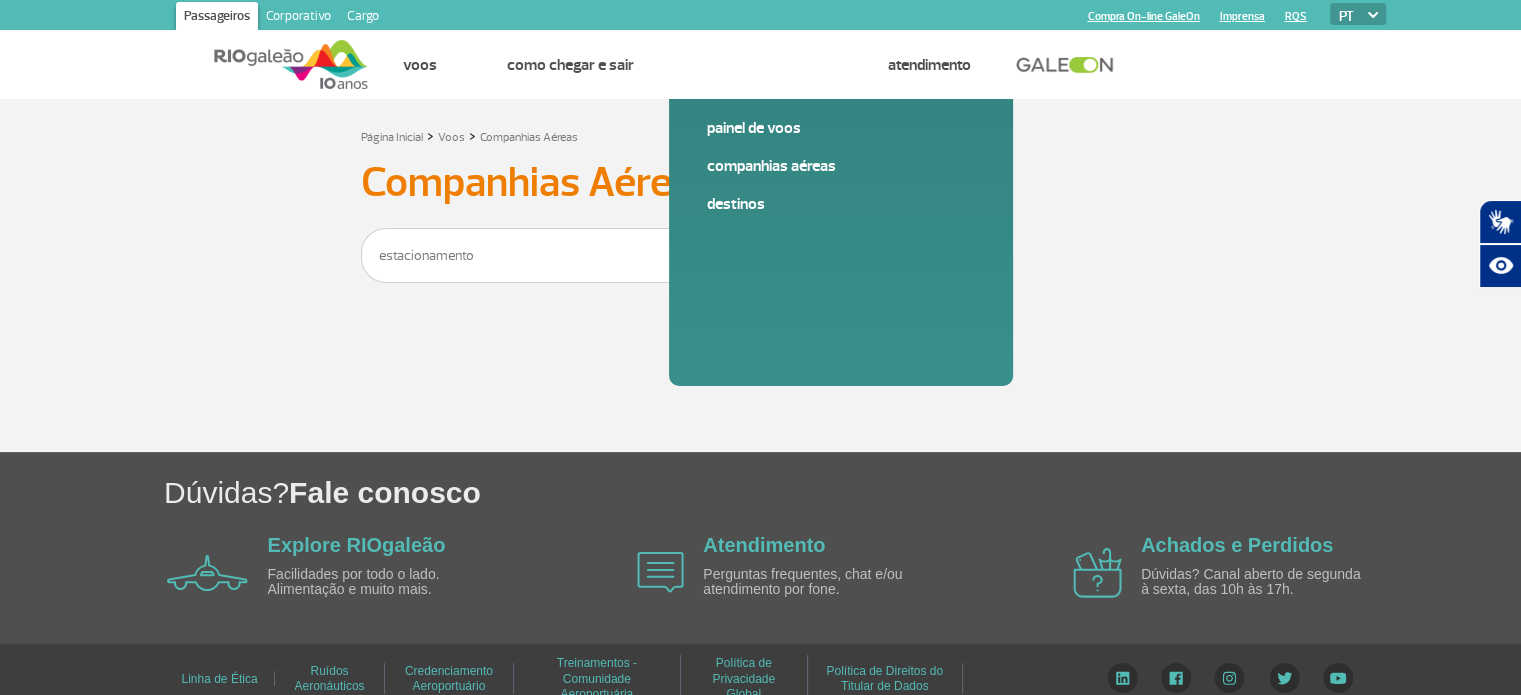 click at bounding box center (797, 255) 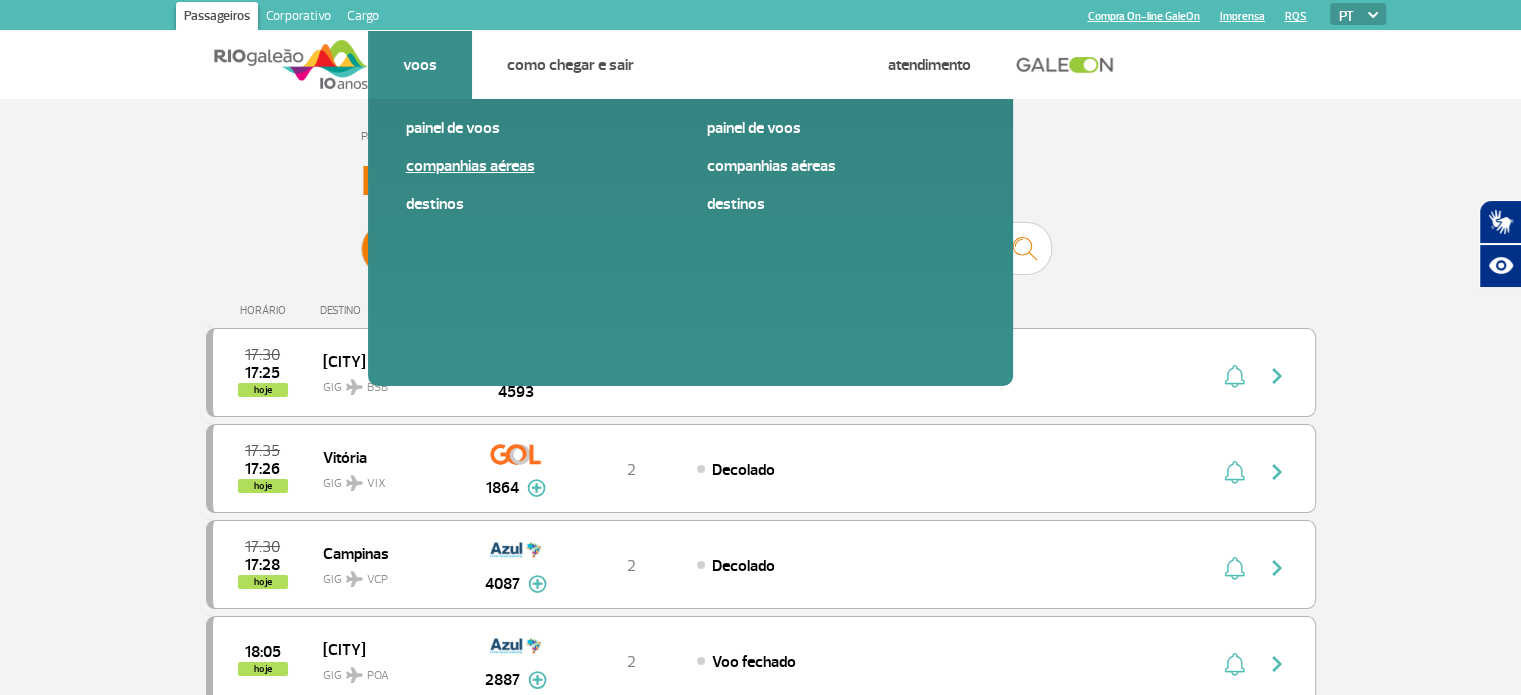 click on "Companhias Aéreas" at bounding box center [540, 166] 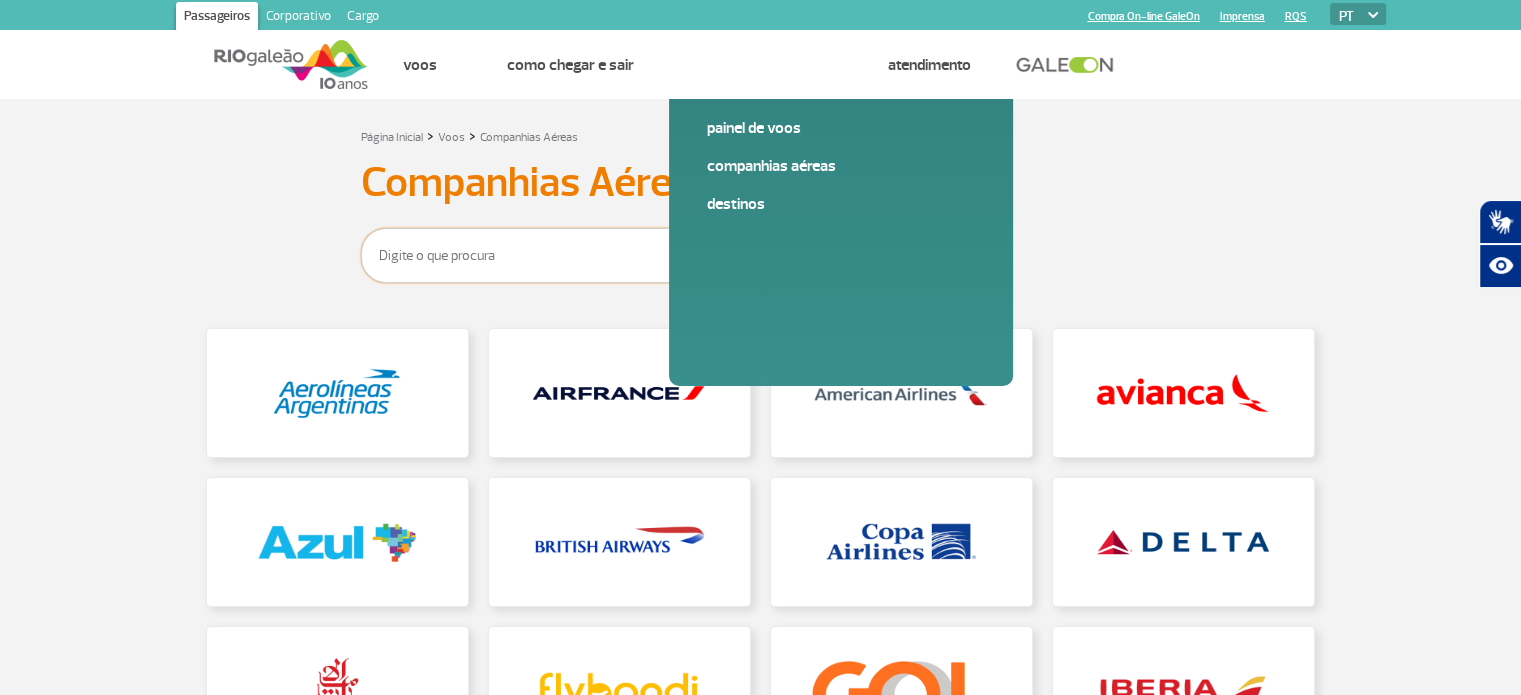 click at bounding box center (593, 255) 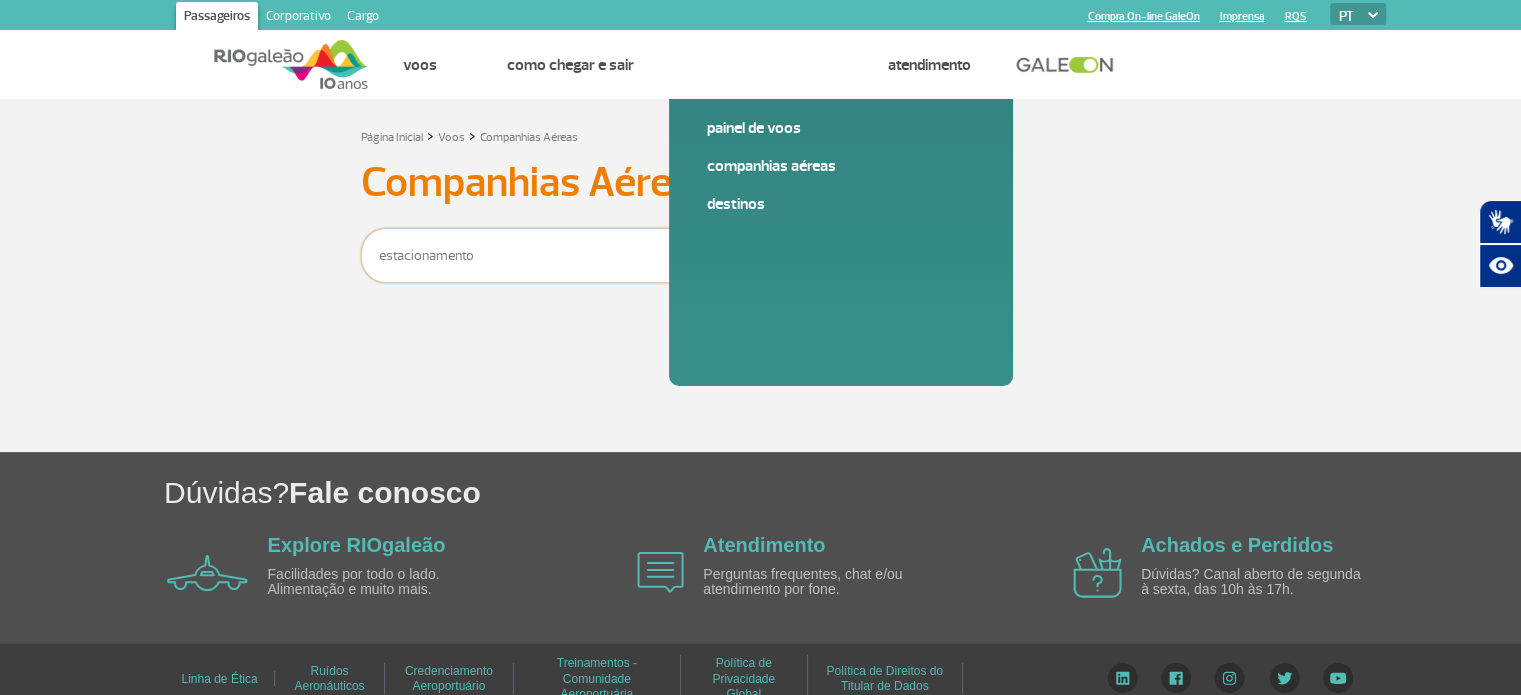 type on "estacionamento" 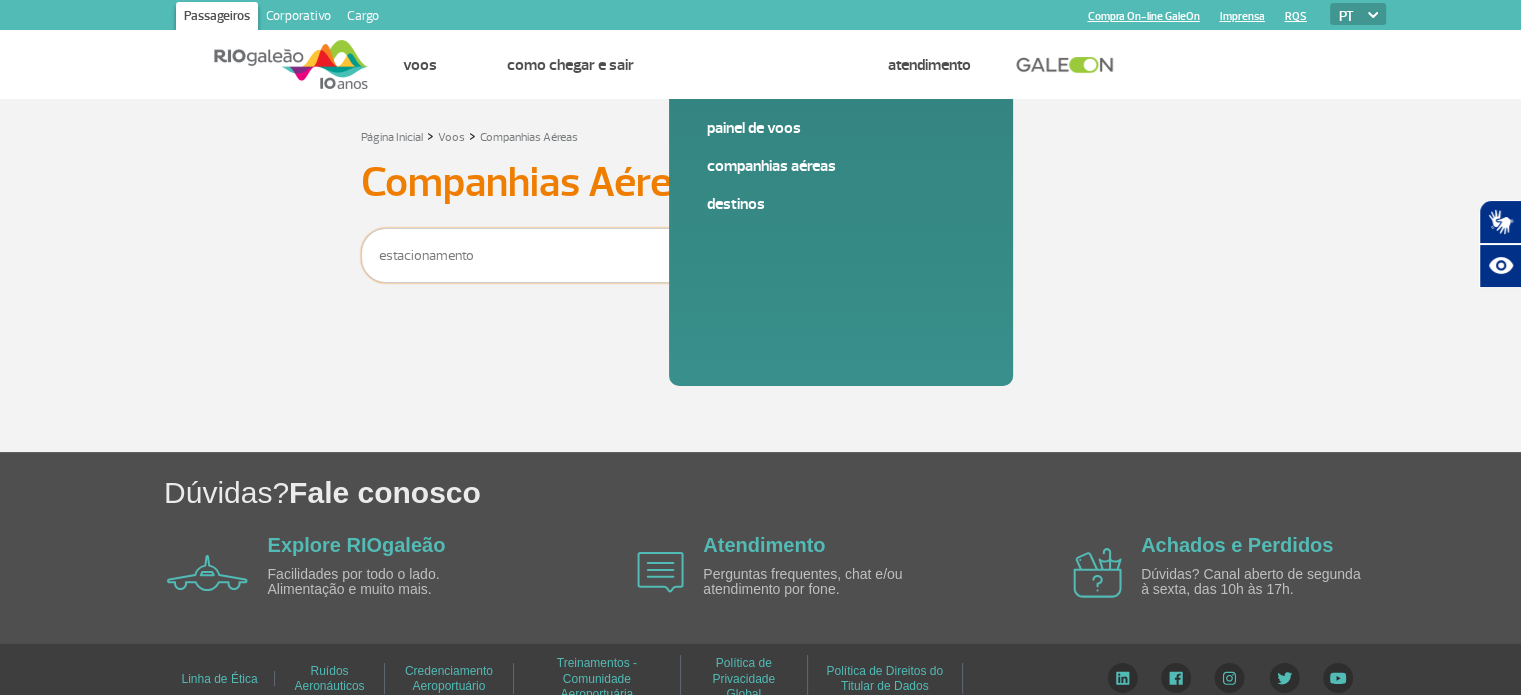 click at bounding box center [797, 255] 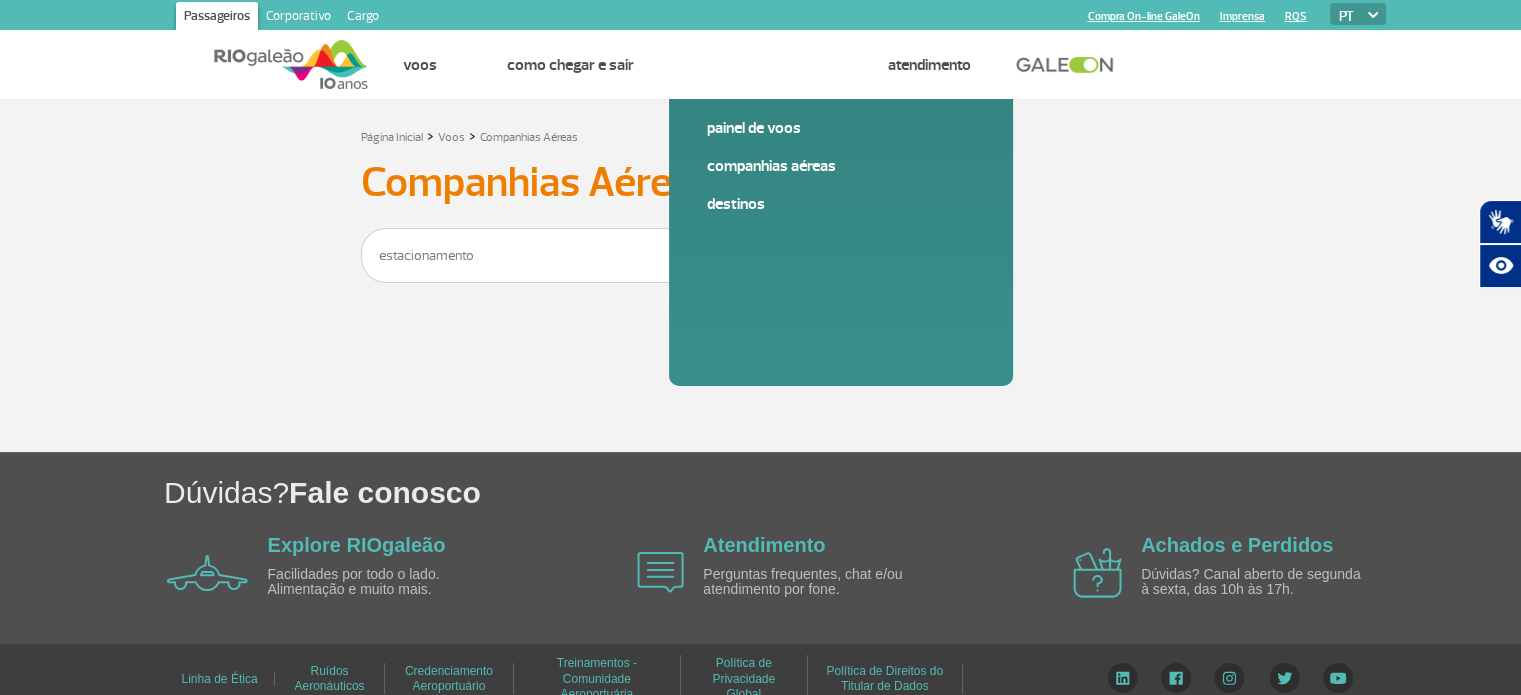 click at bounding box center [797, 255] 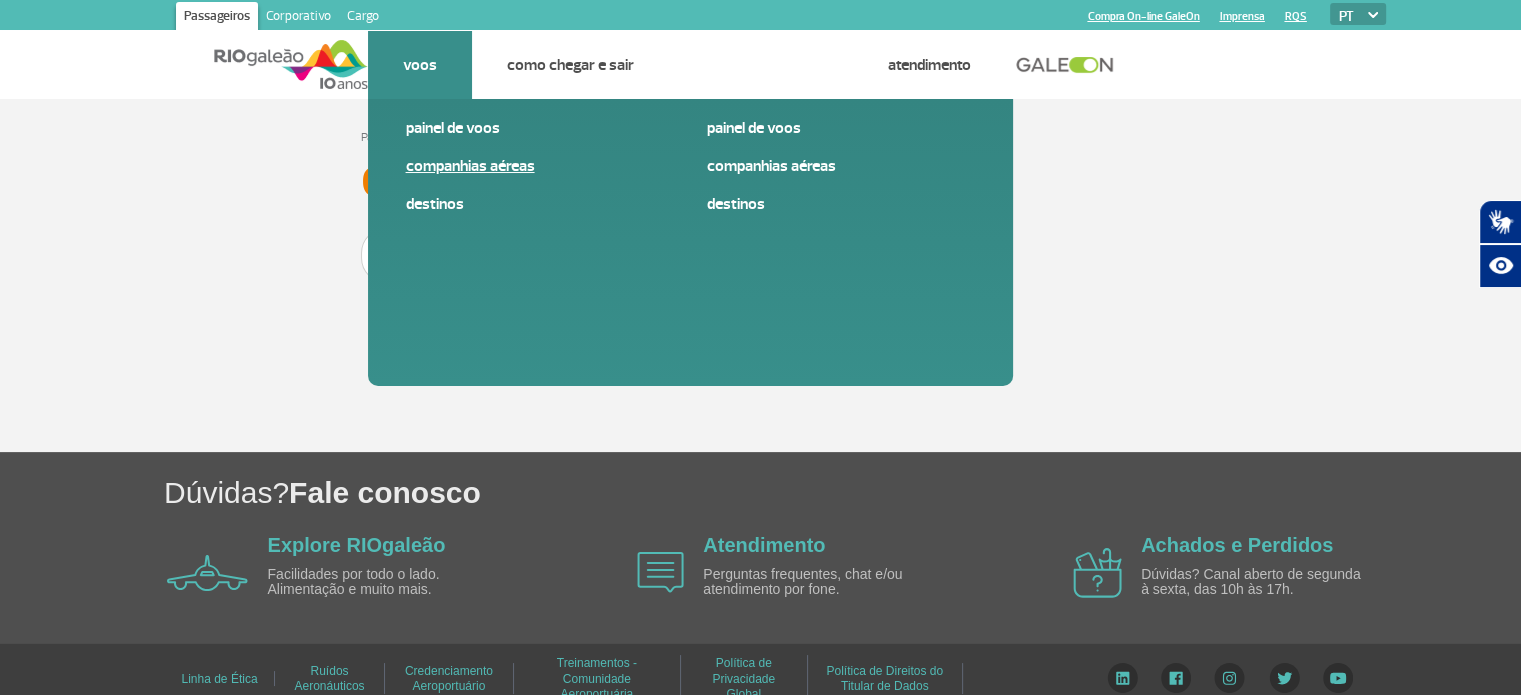click on "Companhias Aéreas" at bounding box center (540, 166) 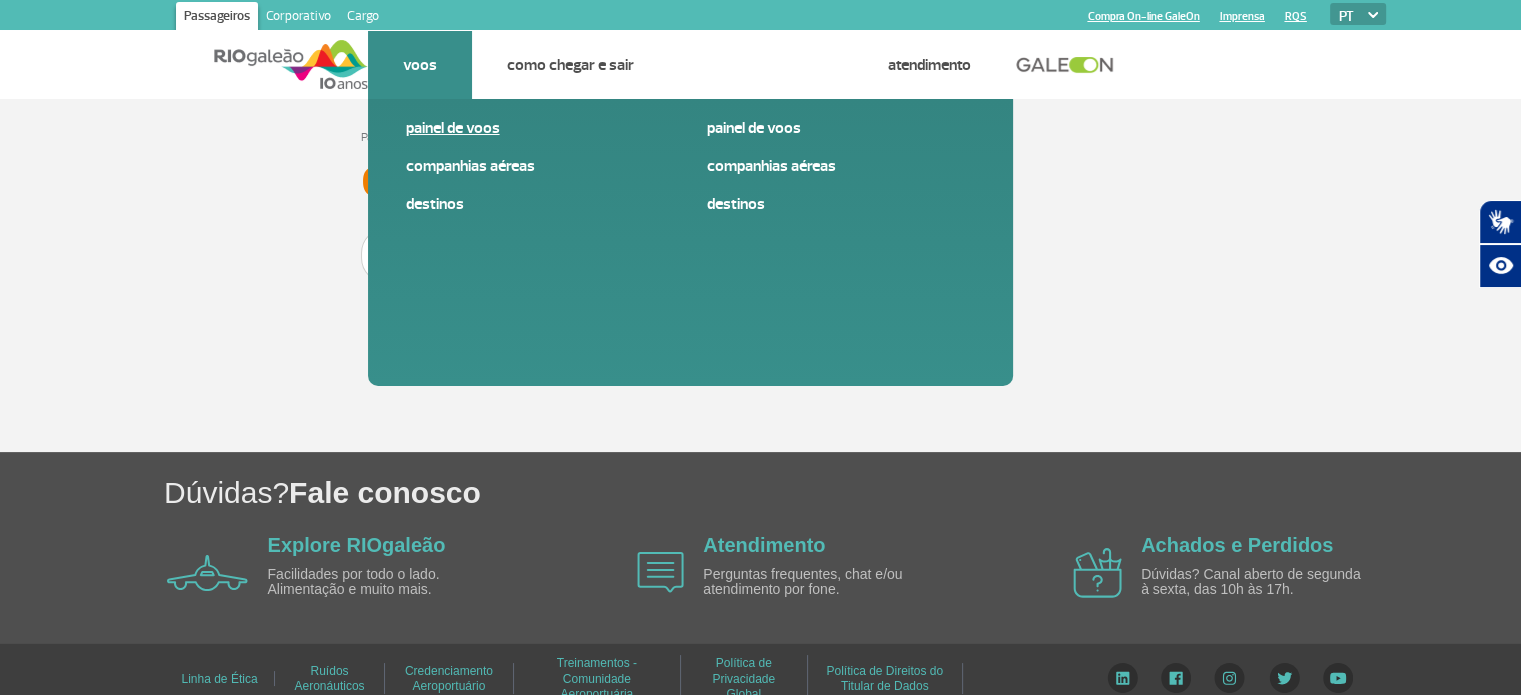 click on "Painel de voos" at bounding box center (540, 128) 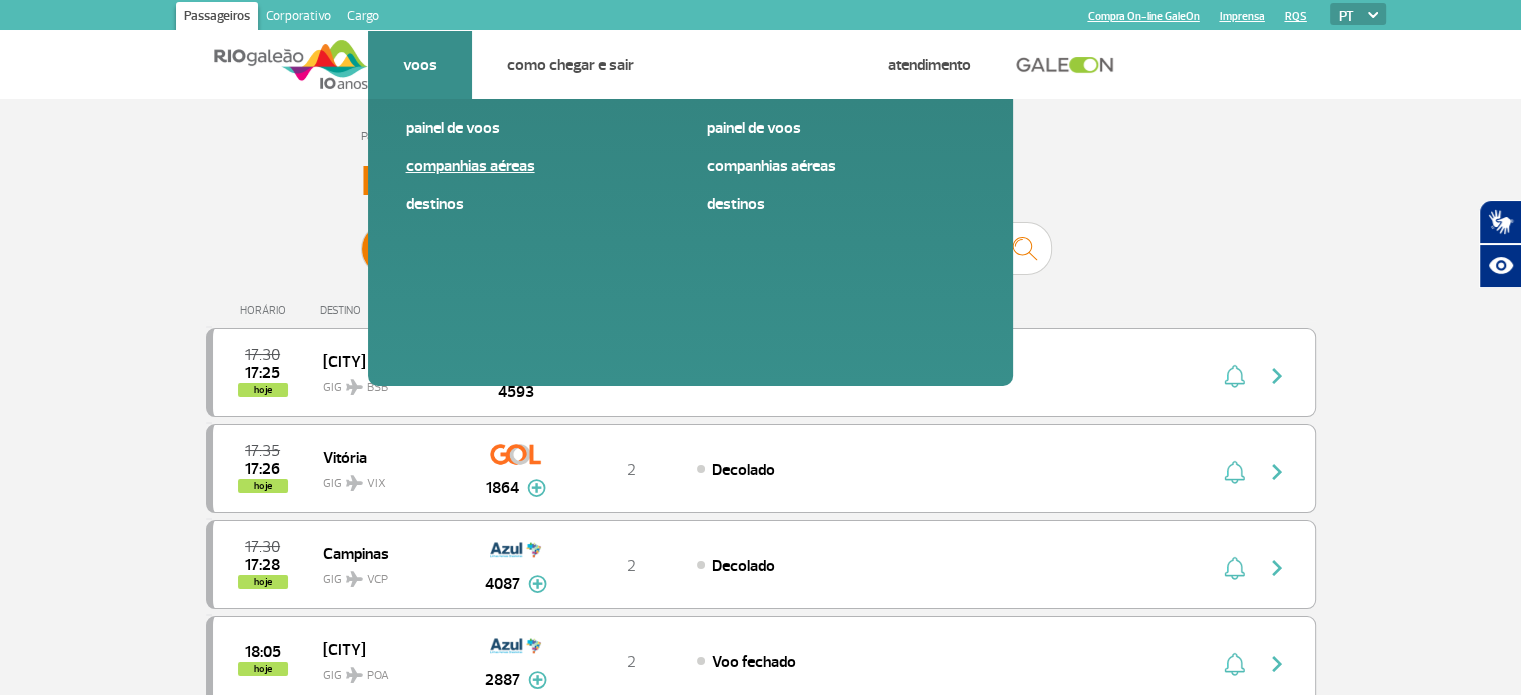 click on "Companhias Aéreas" at bounding box center [540, 166] 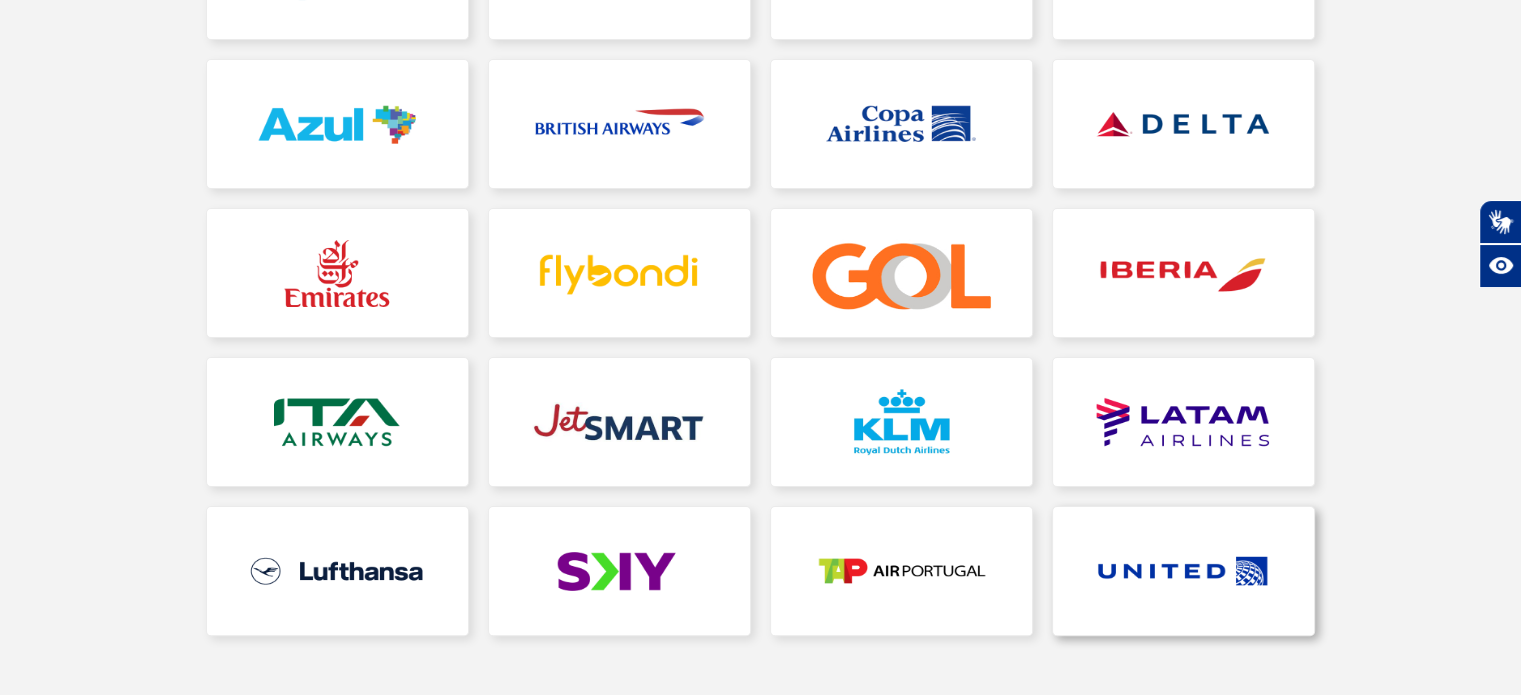 scroll, scrollTop: 47, scrollLeft: 0, axis: vertical 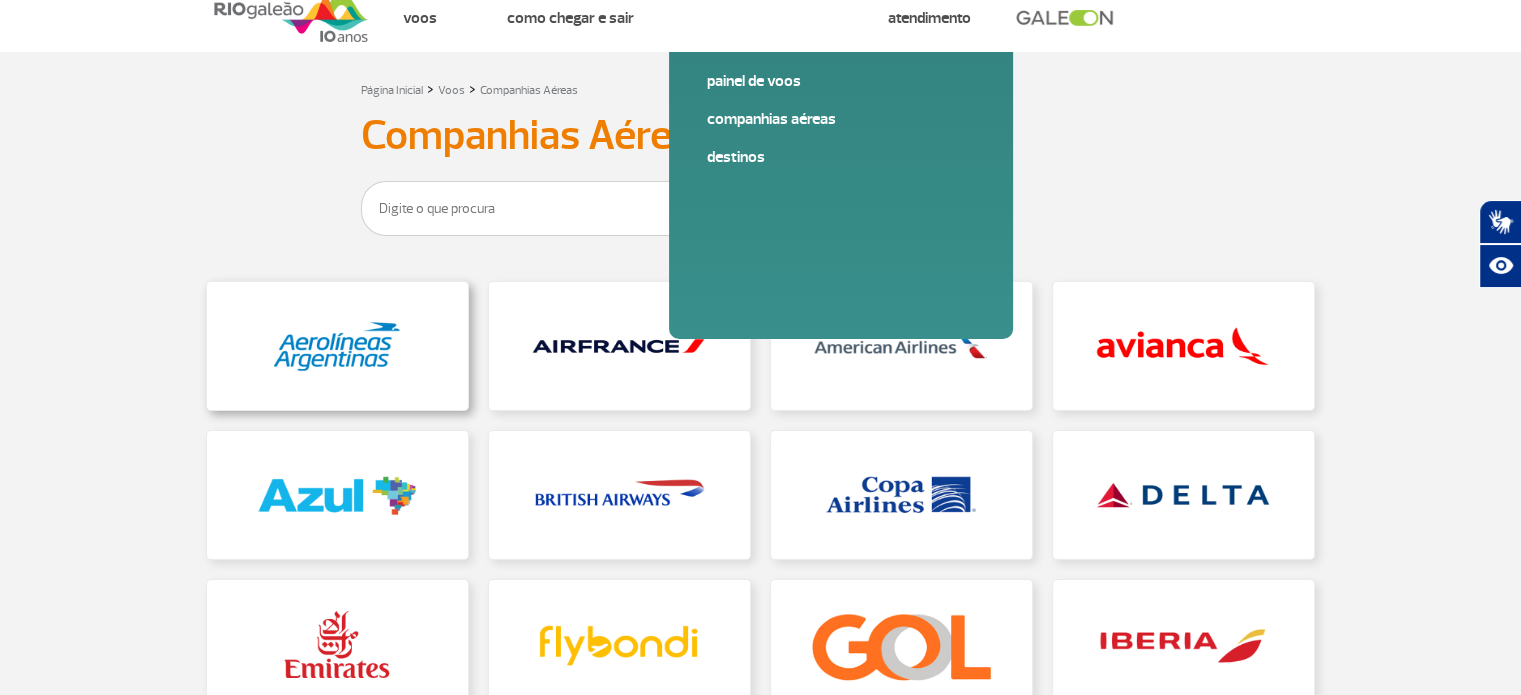 click at bounding box center [337, 346] 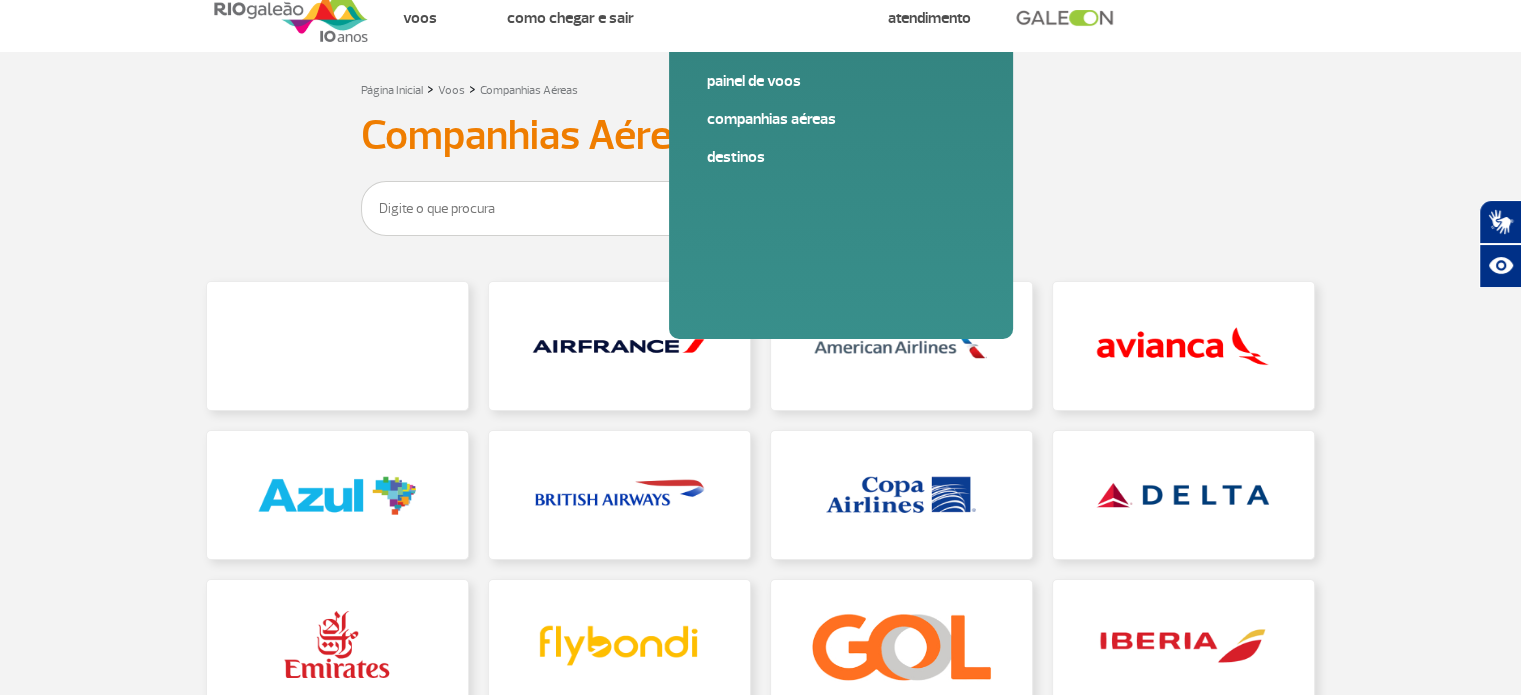 scroll, scrollTop: 0, scrollLeft: 0, axis: both 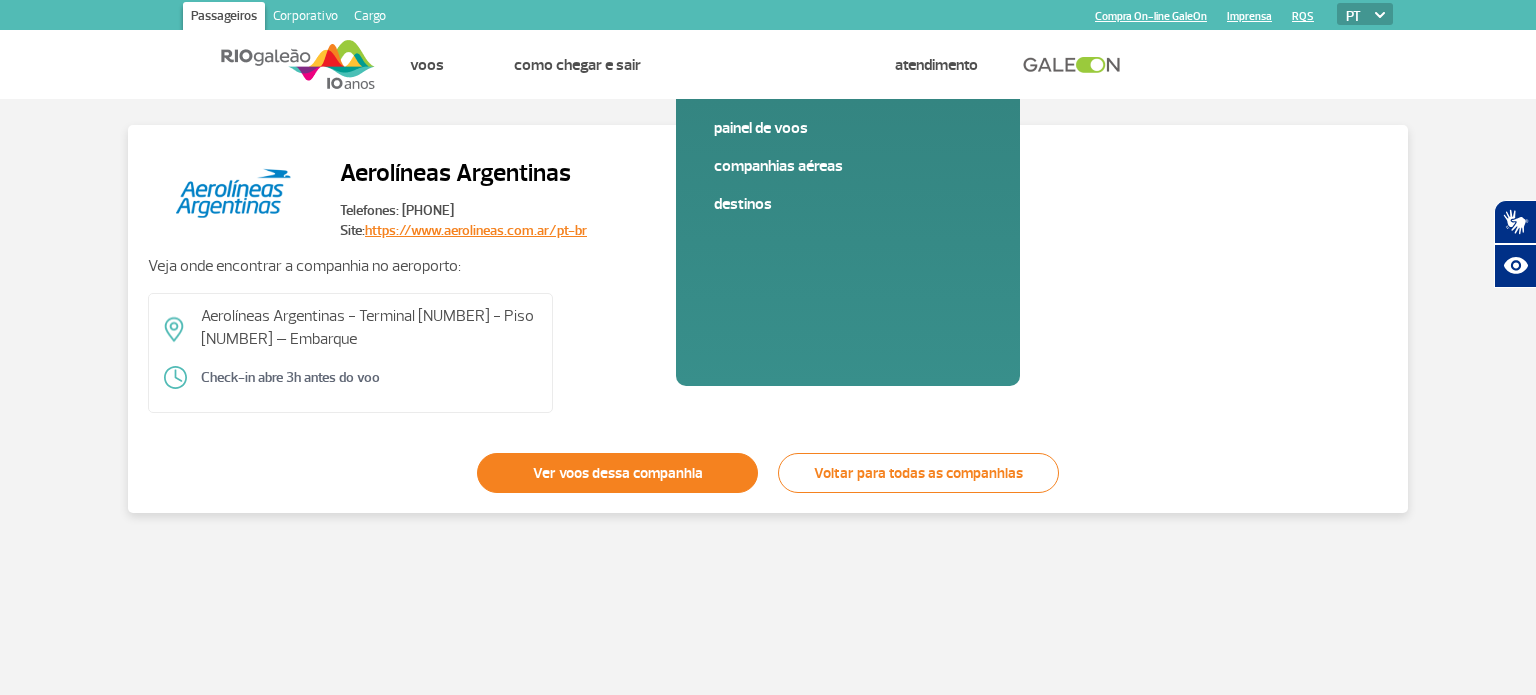 click on "Ver voos dessa companhia" at bounding box center [617, 473] 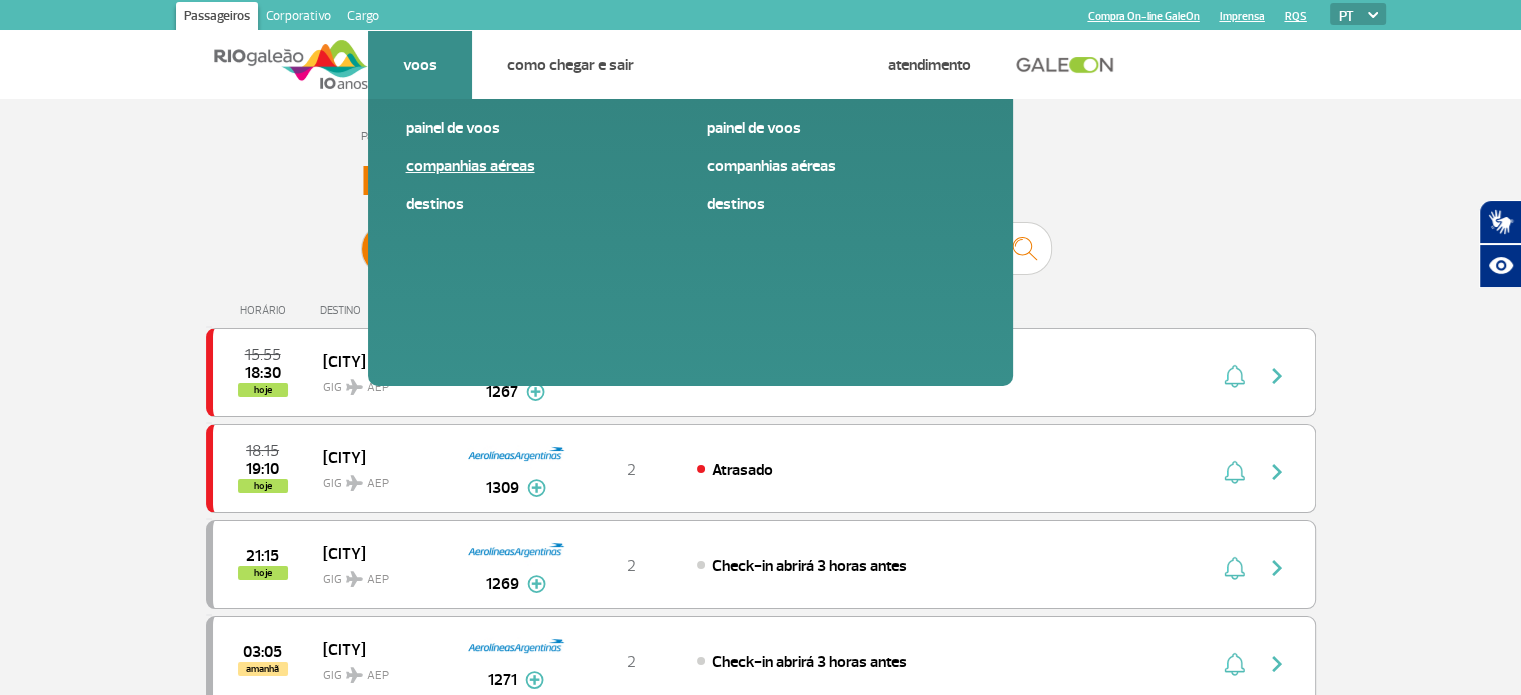 click on "Companhias Aéreas" at bounding box center [540, 166] 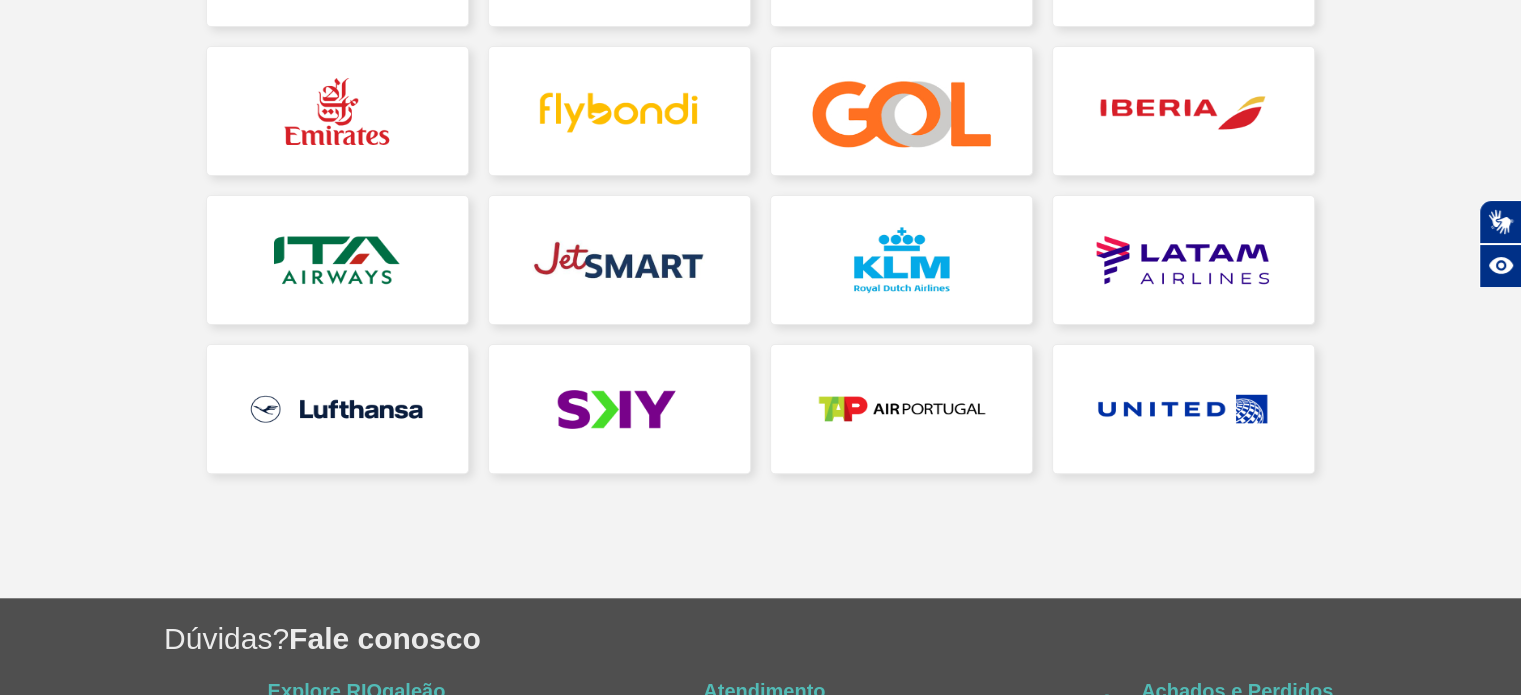 scroll, scrollTop: 700, scrollLeft: 0, axis: vertical 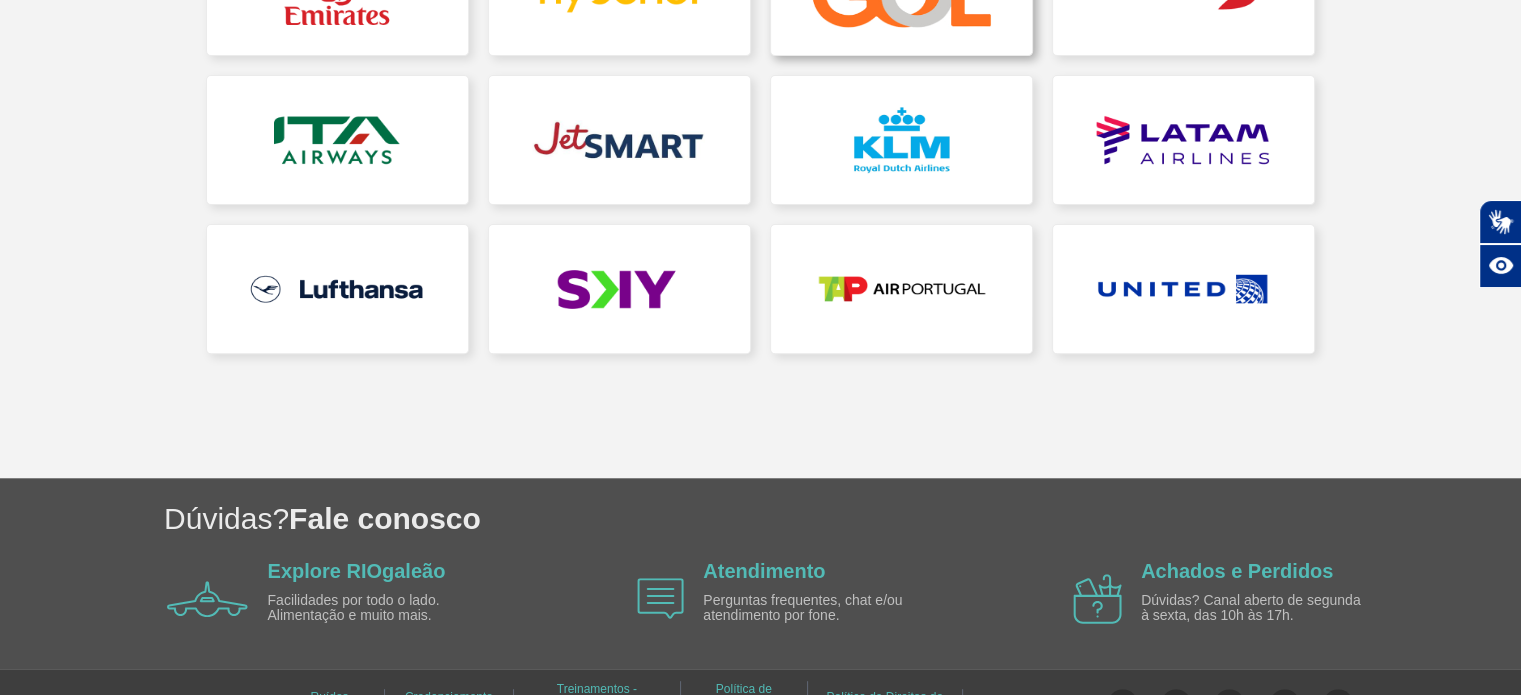 click at bounding box center [901, -9] 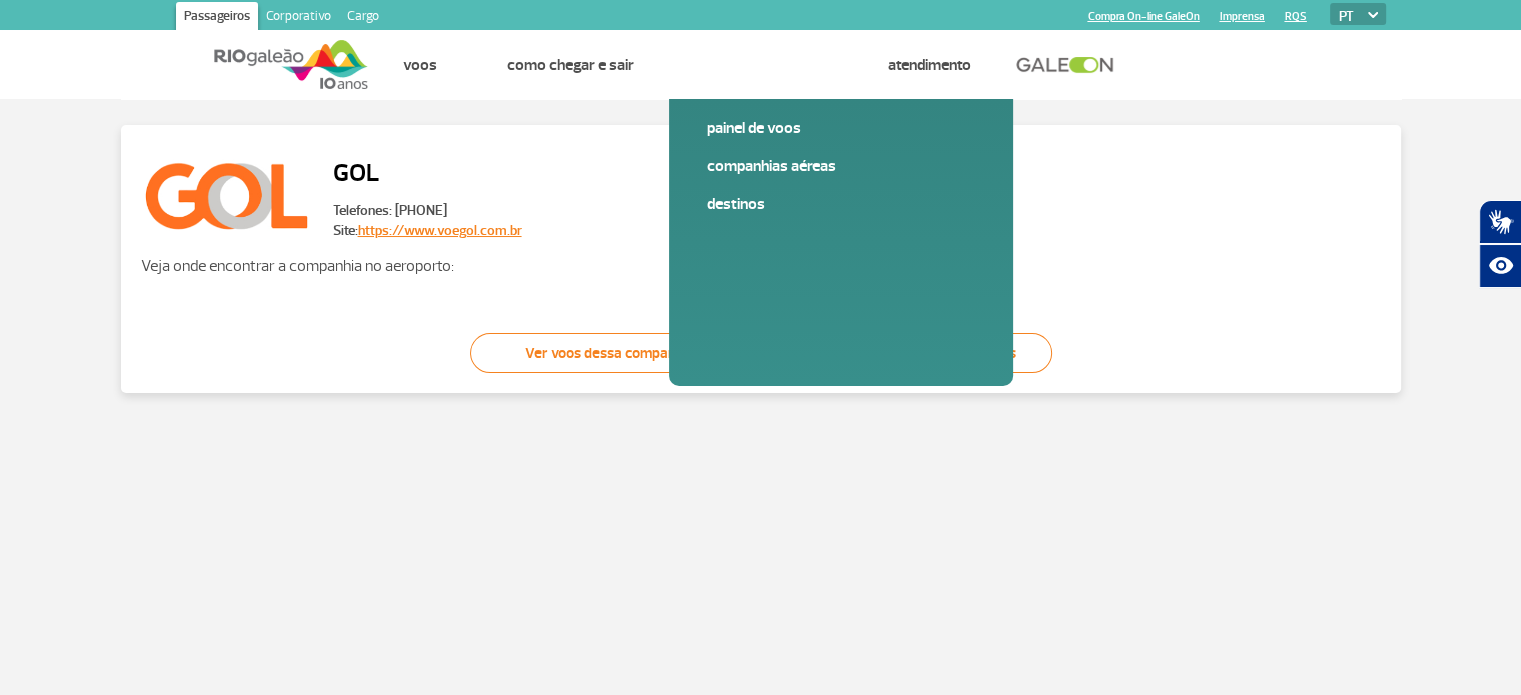 scroll, scrollTop: 0, scrollLeft: 0, axis: both 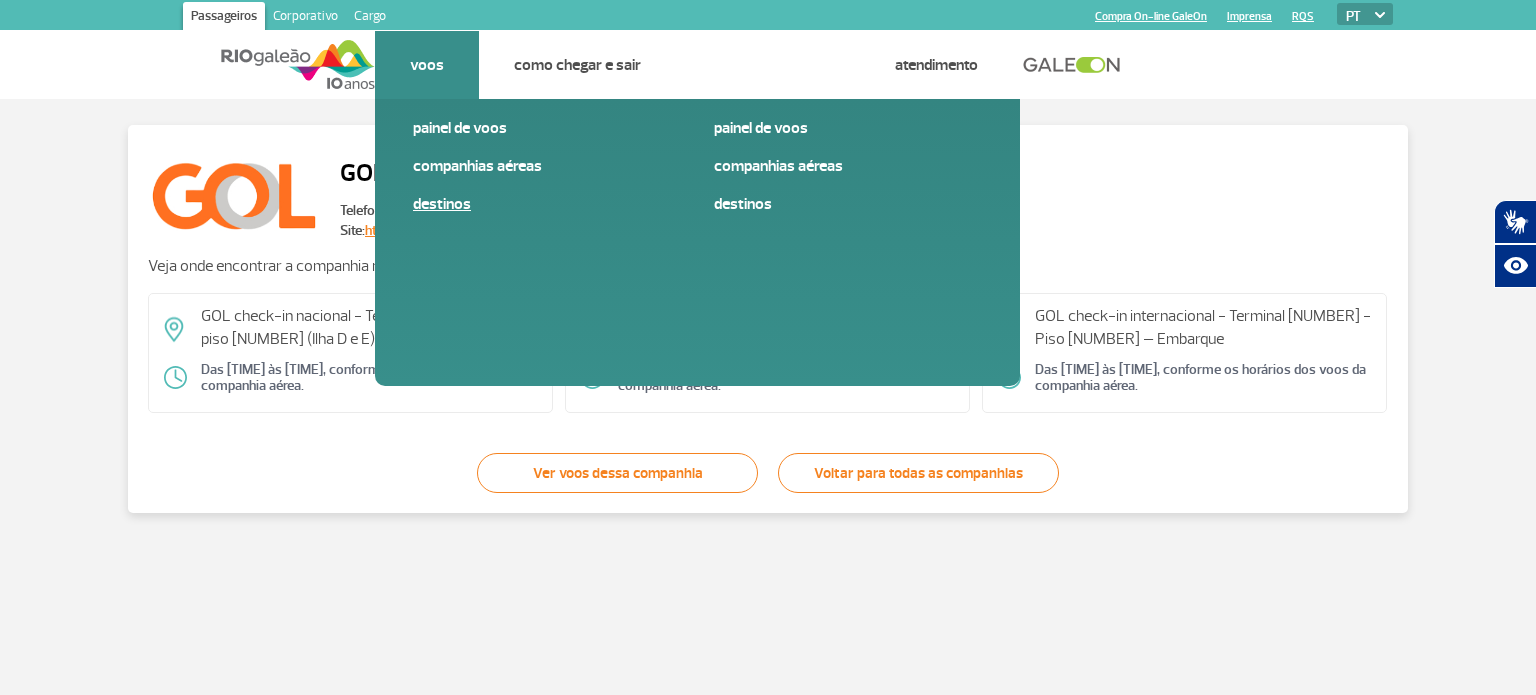 click on "Destinos" at bounding box center (547, 204) 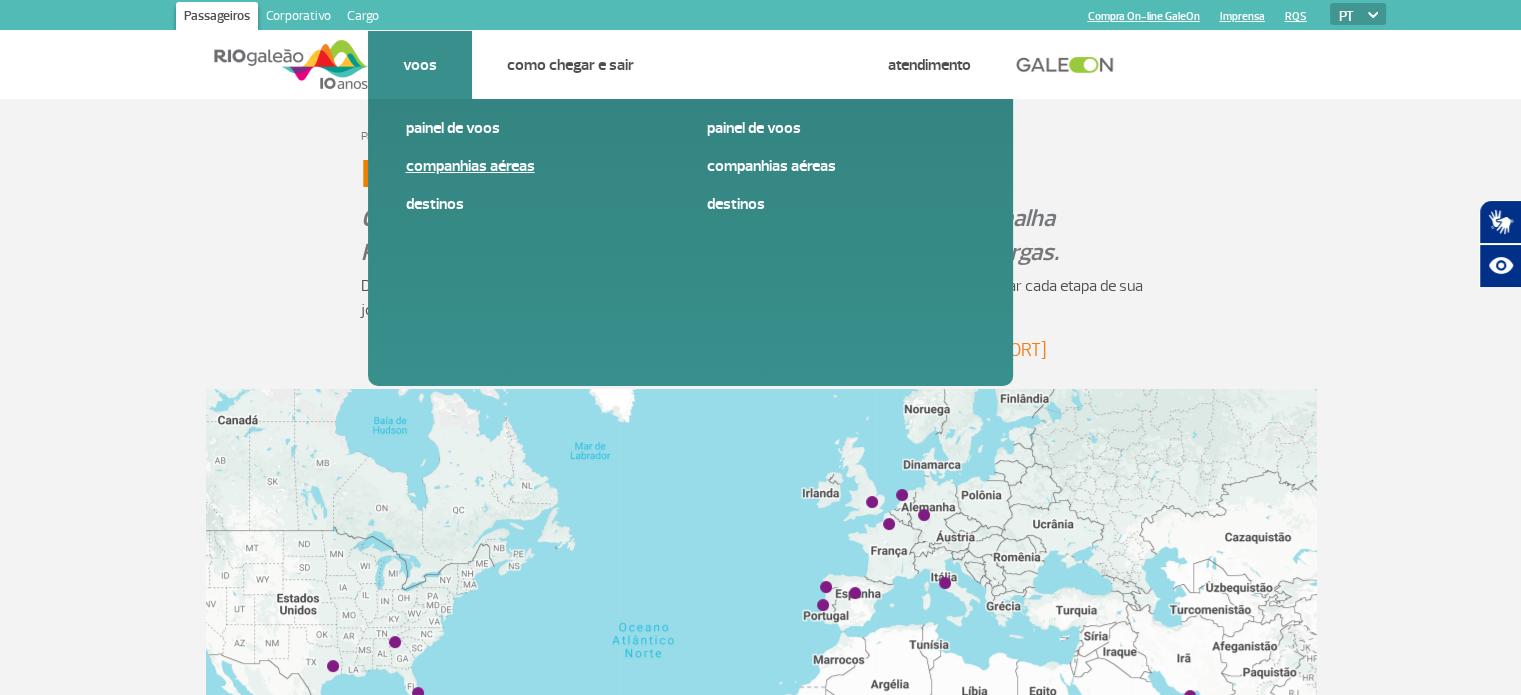 click on "Companhias Aéreas" at bounding box center (540, 166) 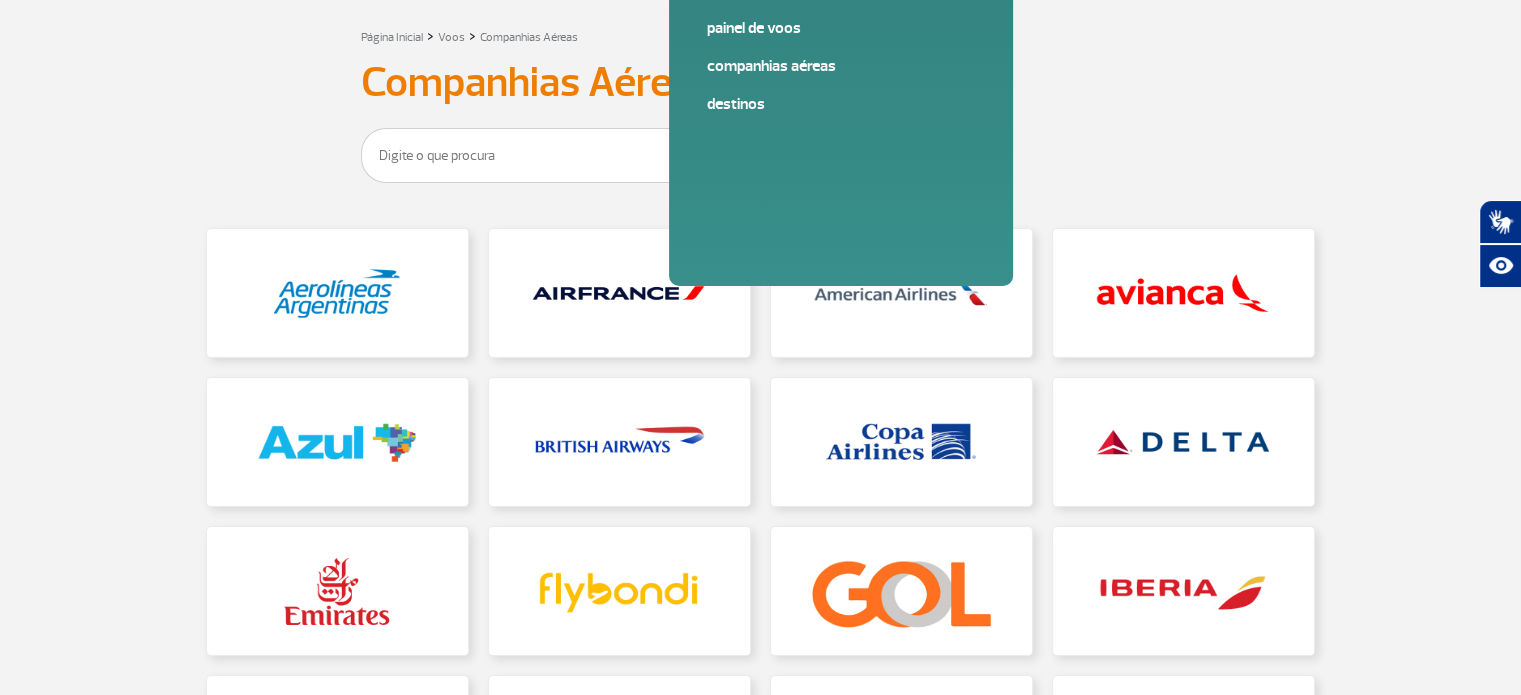 scroll, scrollTop: 0, scrollLeft: 0, axis: both 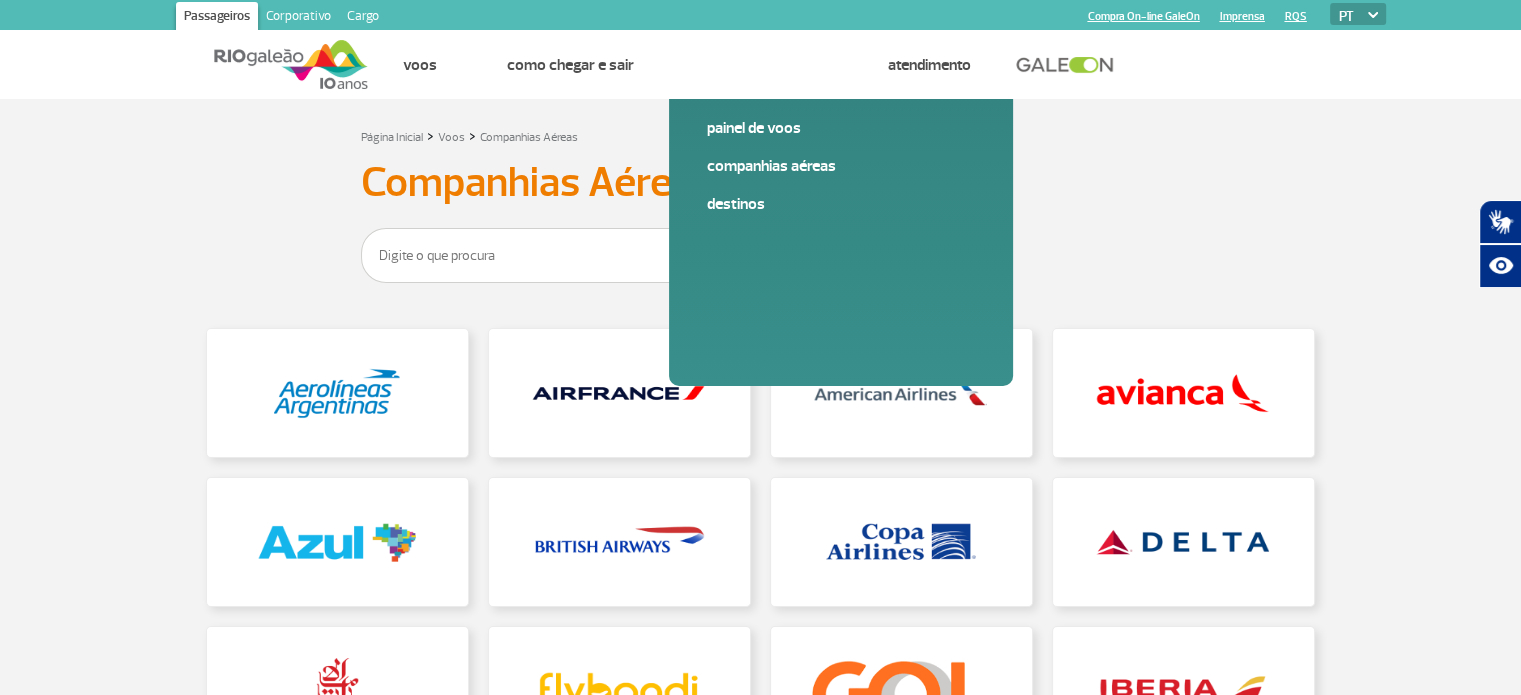 click on "PT   ENG   ESP" at bounding box center [1358, 14] 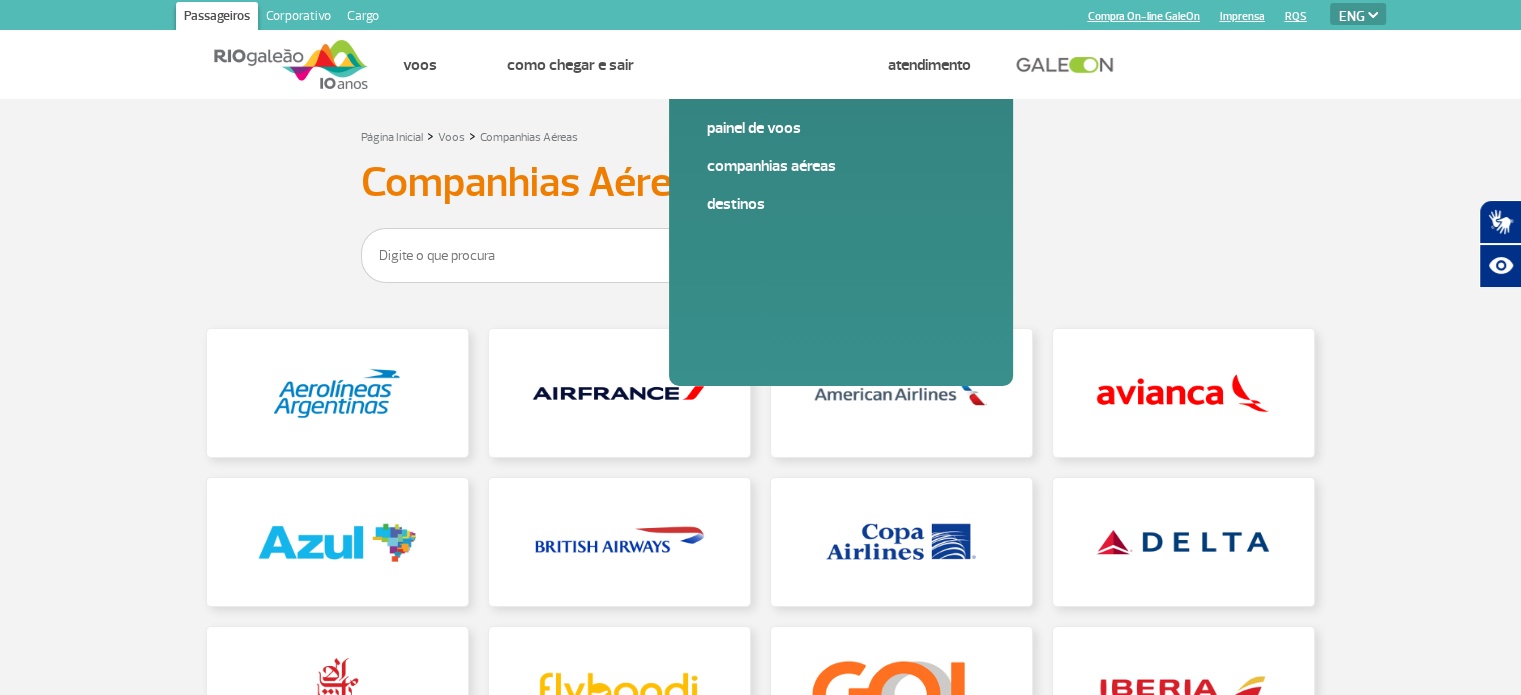 click on "PT   ENG   ESP" at bounding box center (1358, 14) 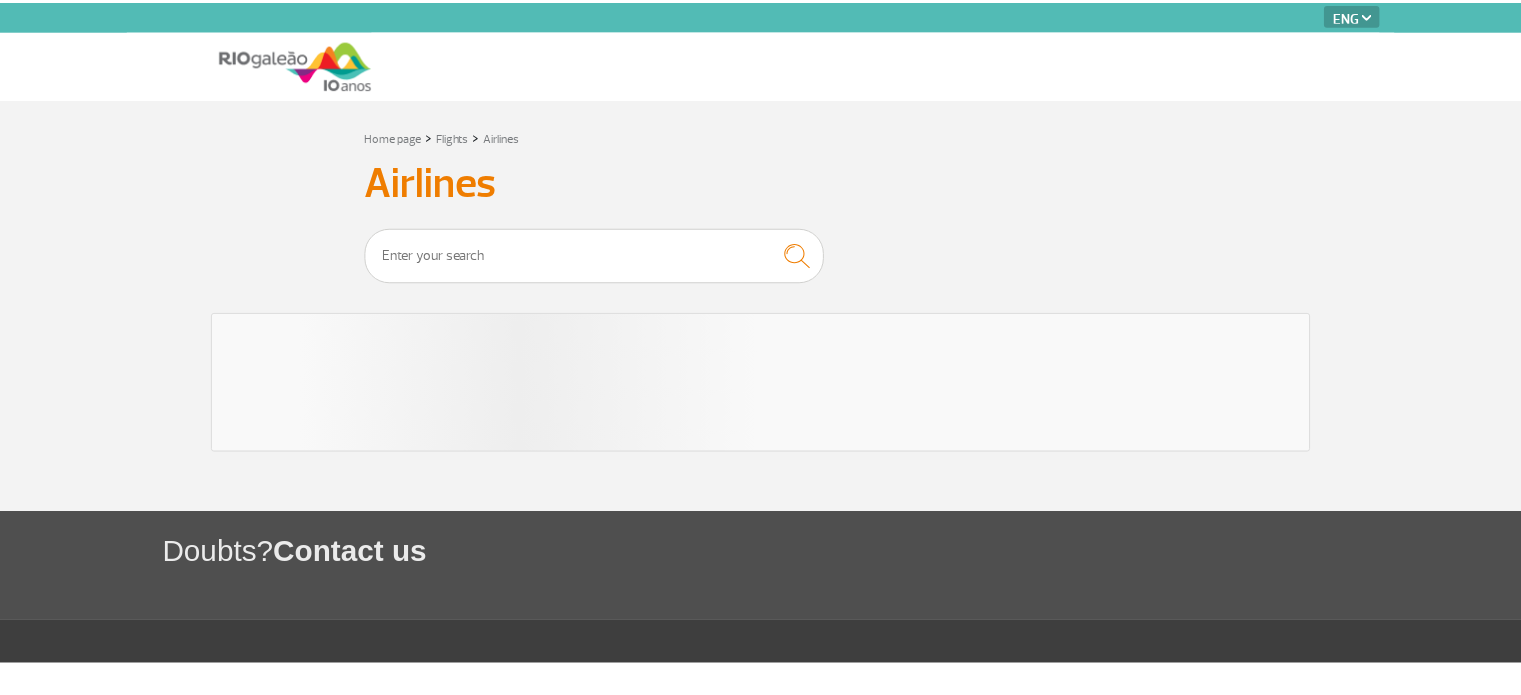 scroll, scrollTop: 0, scrollLeft: 0, axis: both 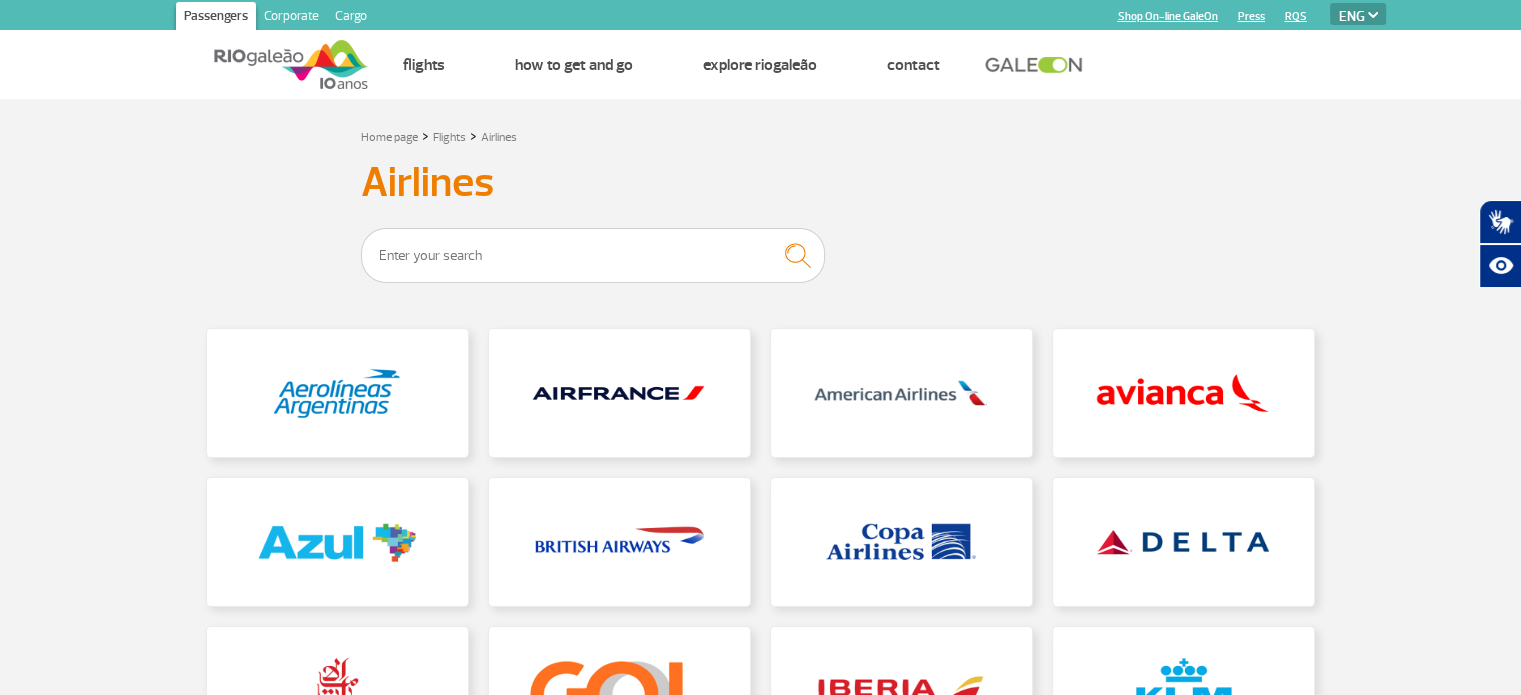 click on "PT   ENG   ESP" at bounding box center [1358, 14] 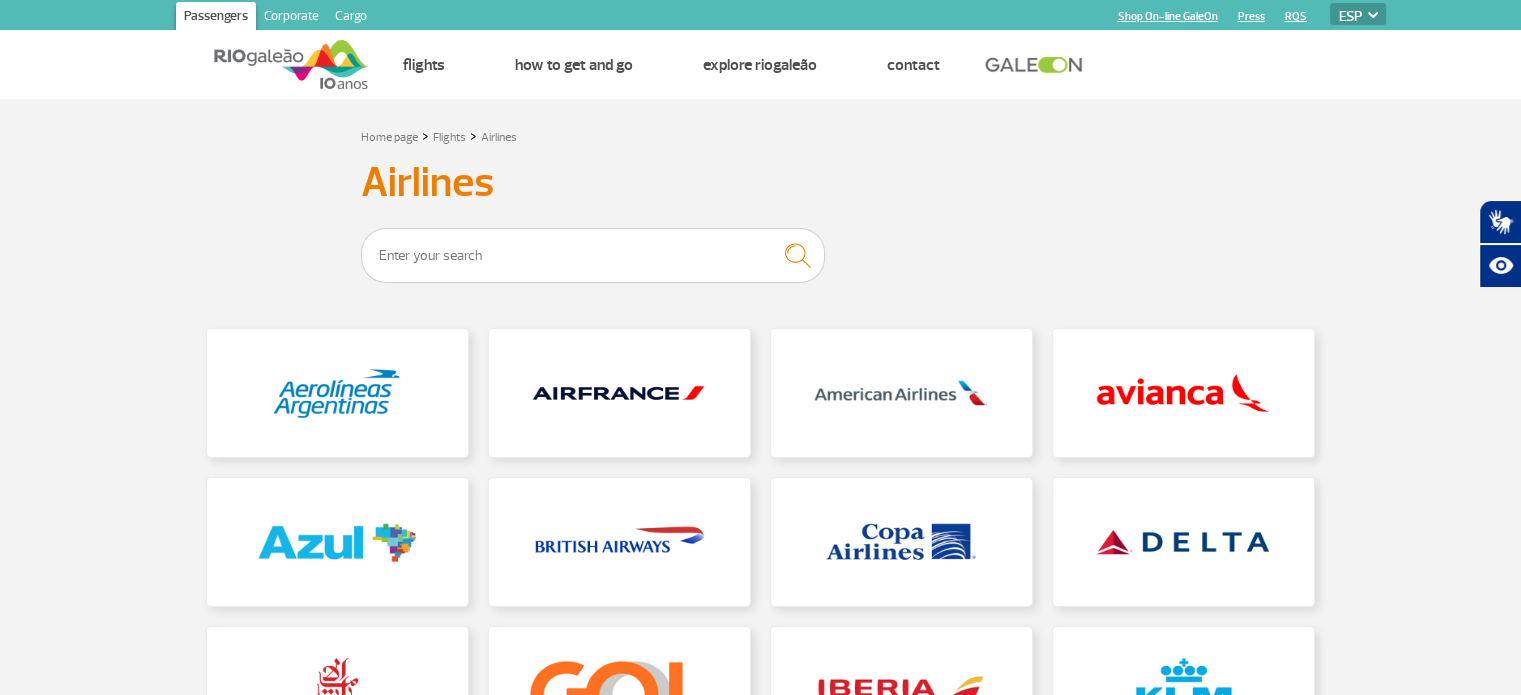 click on "PT   ENG   ESP" at bounding box center [1358, 14] 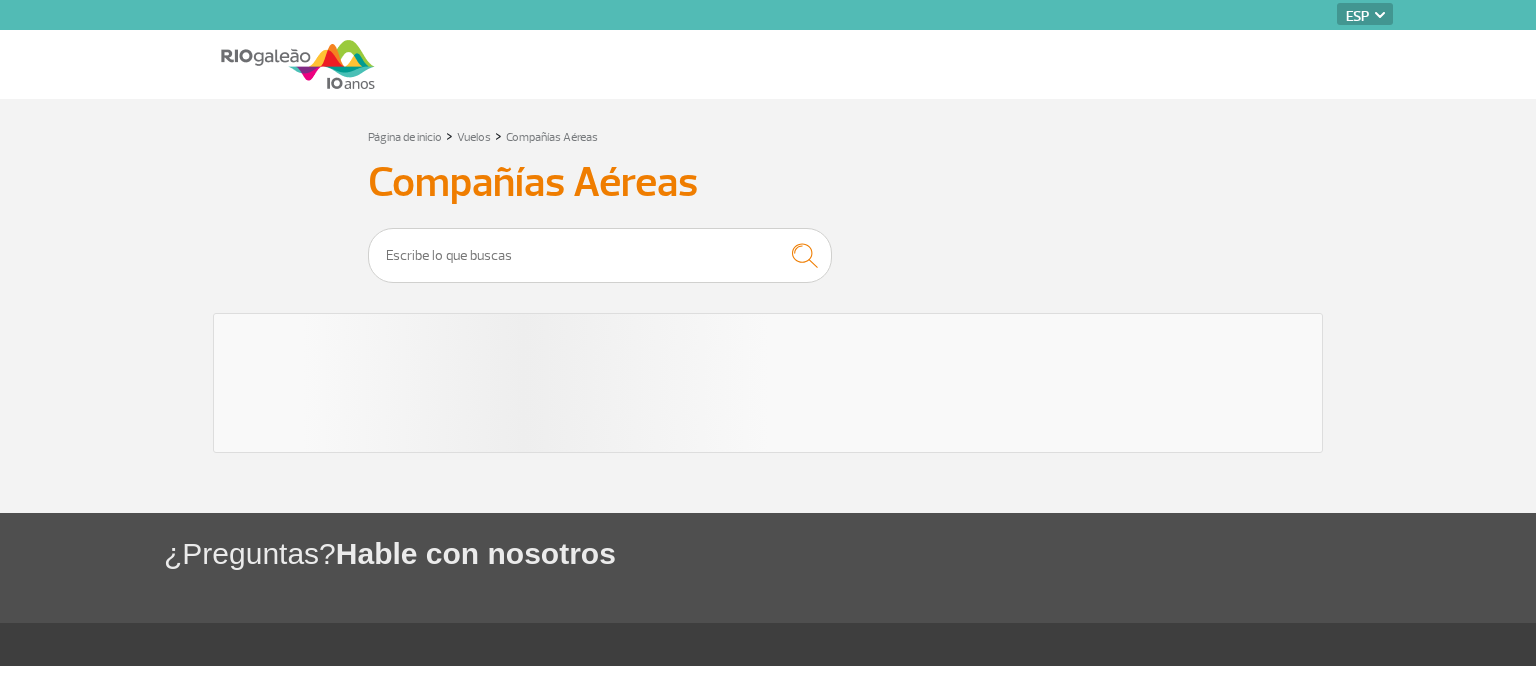 scroll, scrollTop: 0, scrollLeft: 0, axis: both 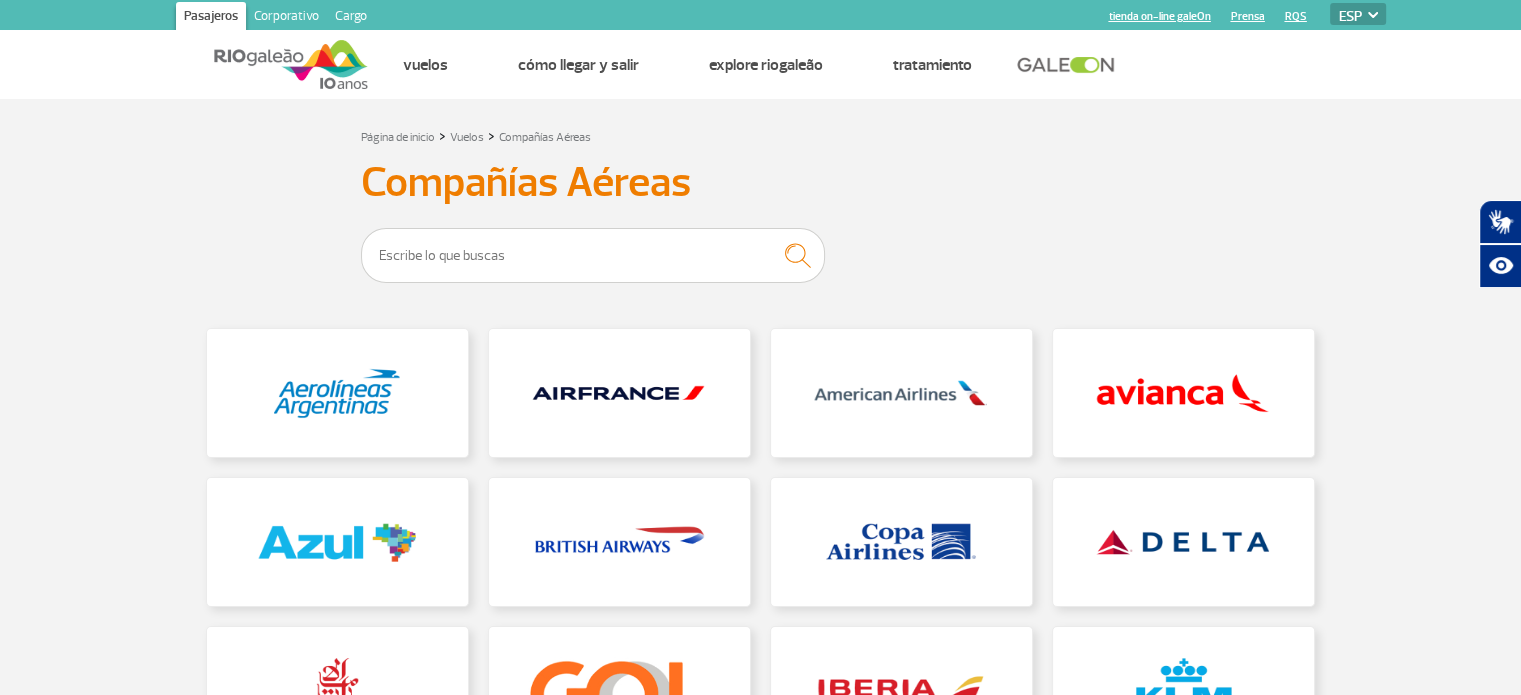 click on "PT   ENG   ESP" at bounding box center (1358, 14) 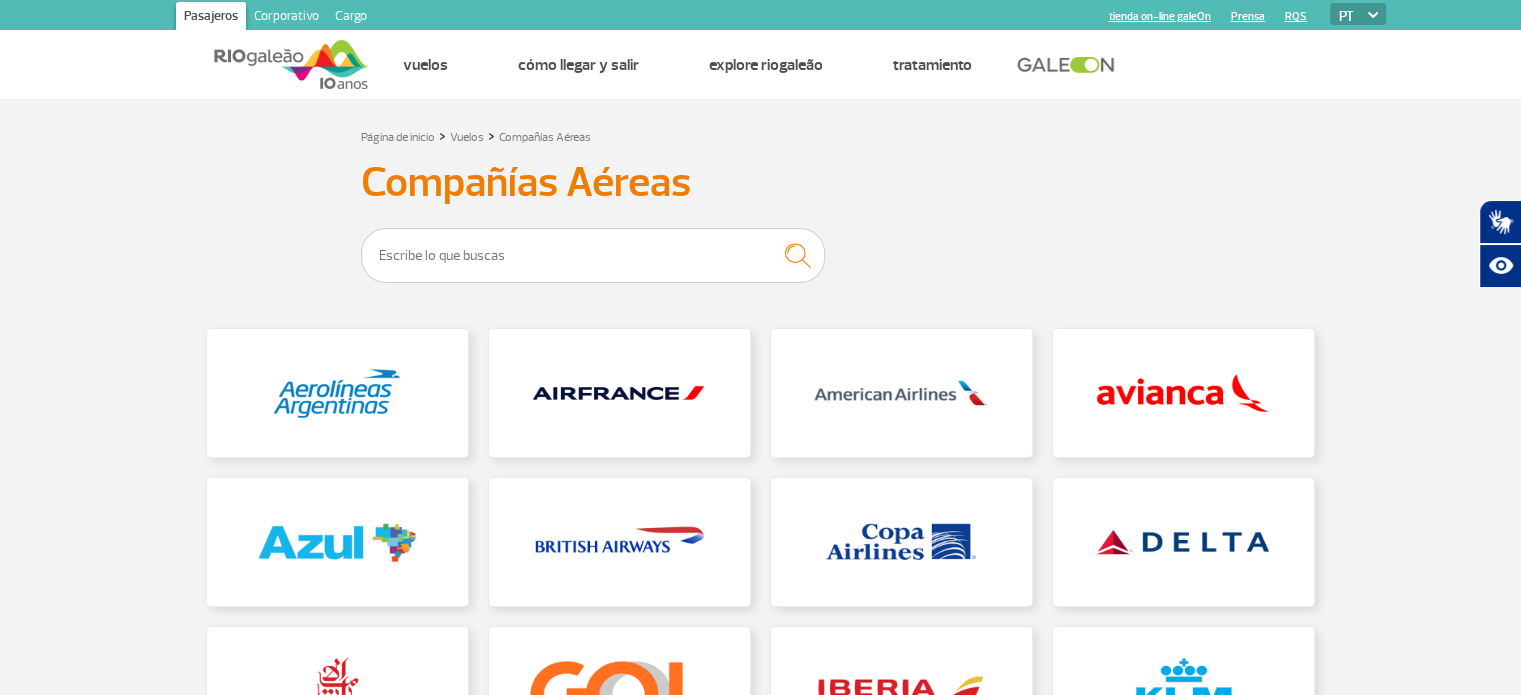 click on "PT   ENG   ESP" at bounding box center [1358, 14] 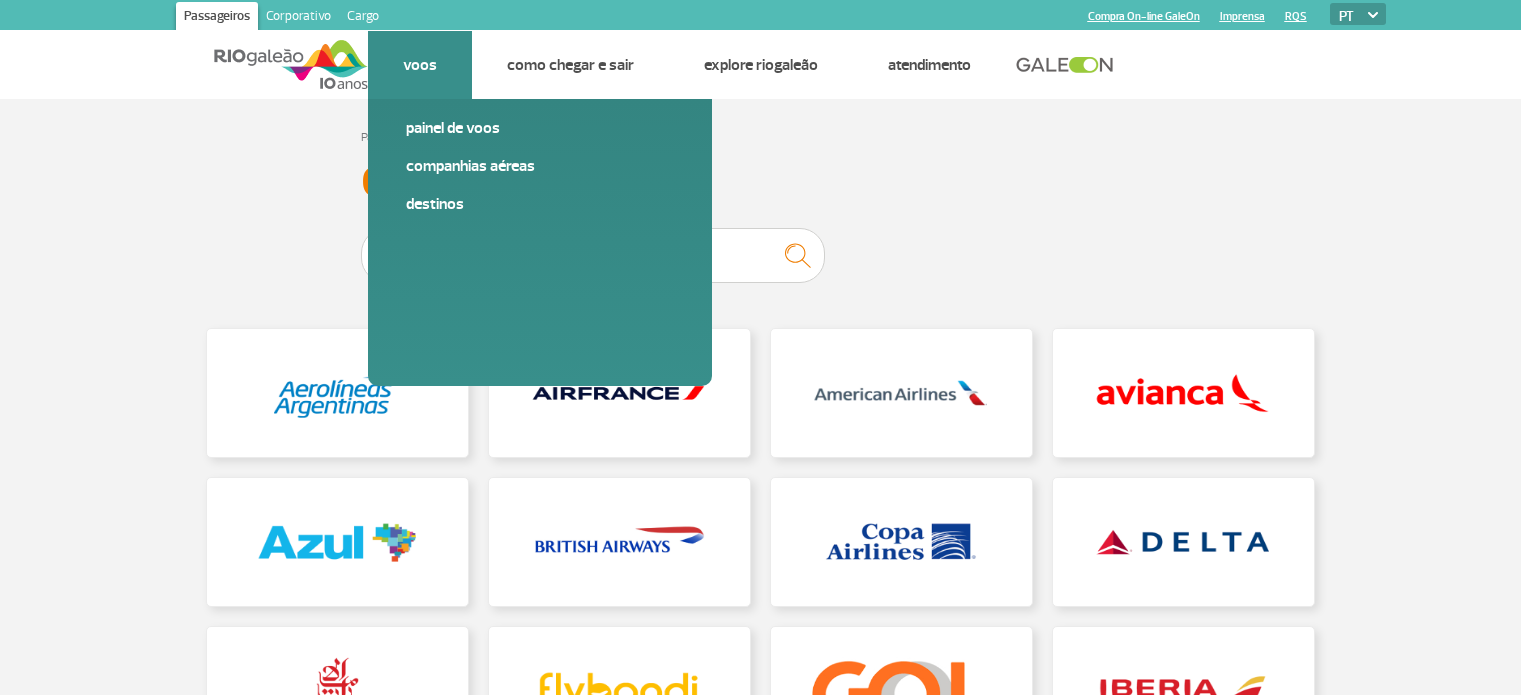 scroll, scrollTop: 0, scrollLeft: 0, axis: both 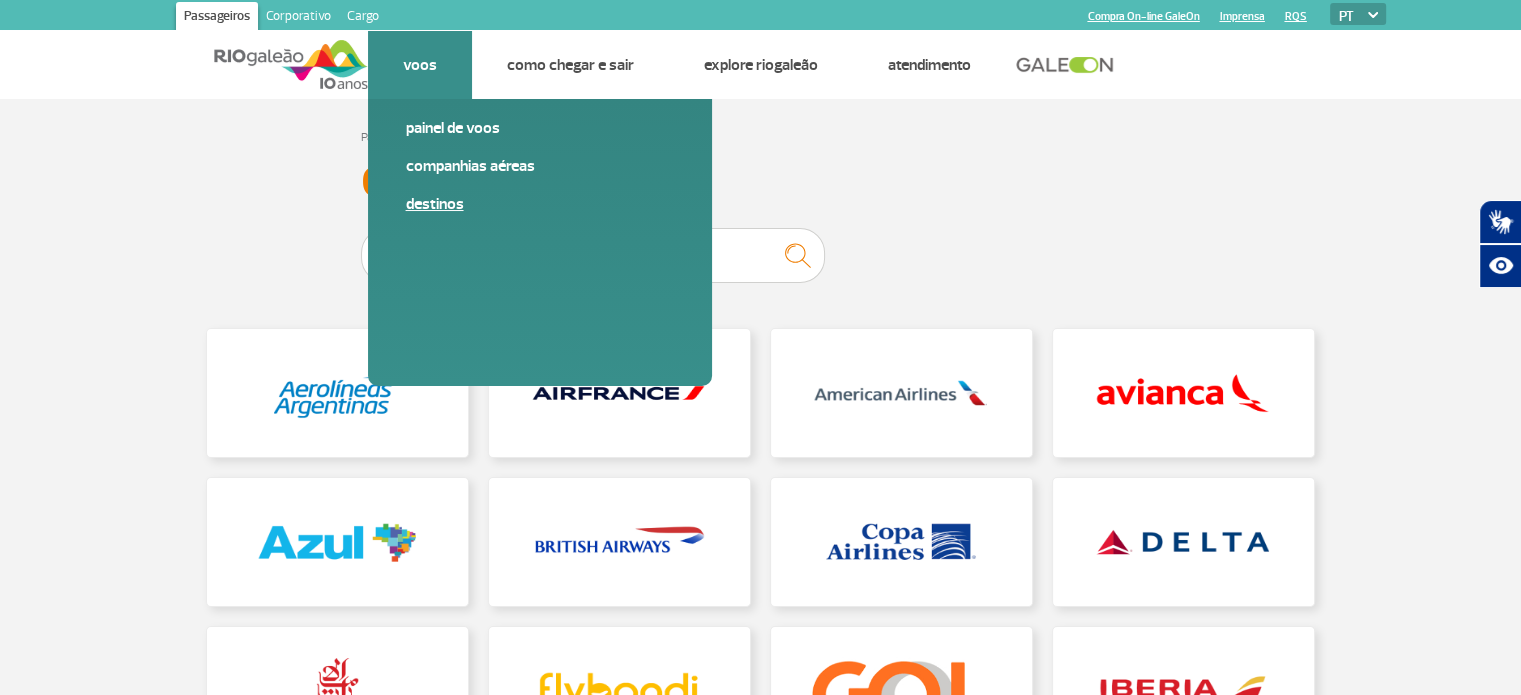 click on "Destinos" at bounding box center (540, 204) 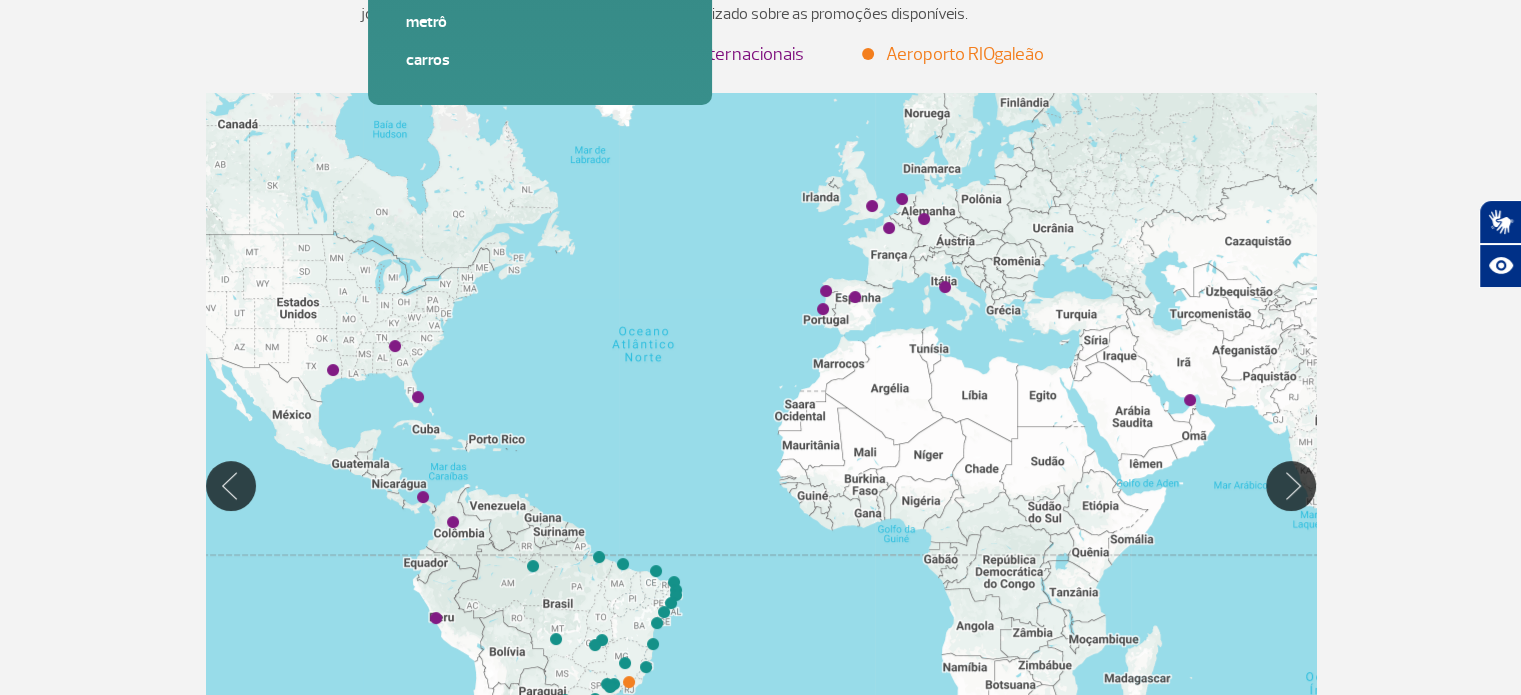 scroll, scrollTop: 300, scrollLeft: 0, axis: vertical 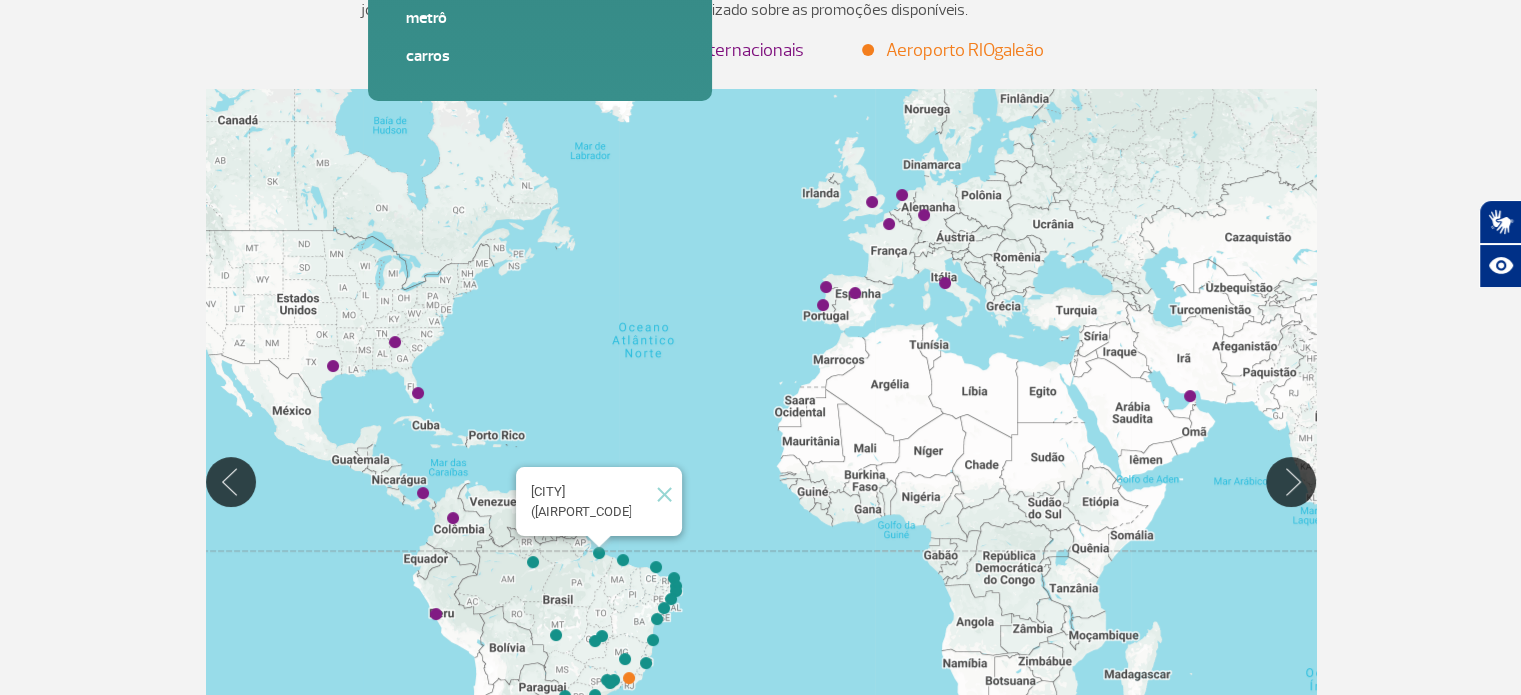 click 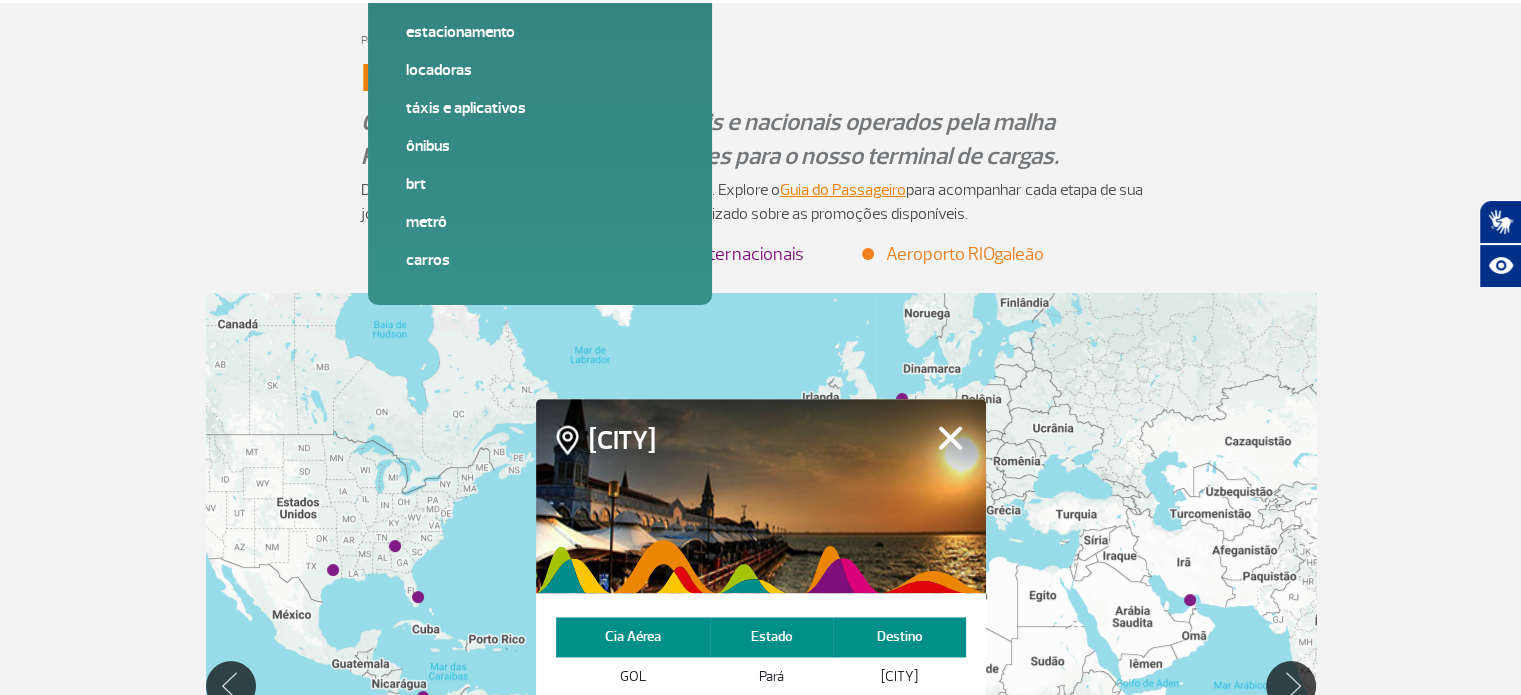 scroll, scrollTop: 92, scrollLeft: 0, axis: vertical 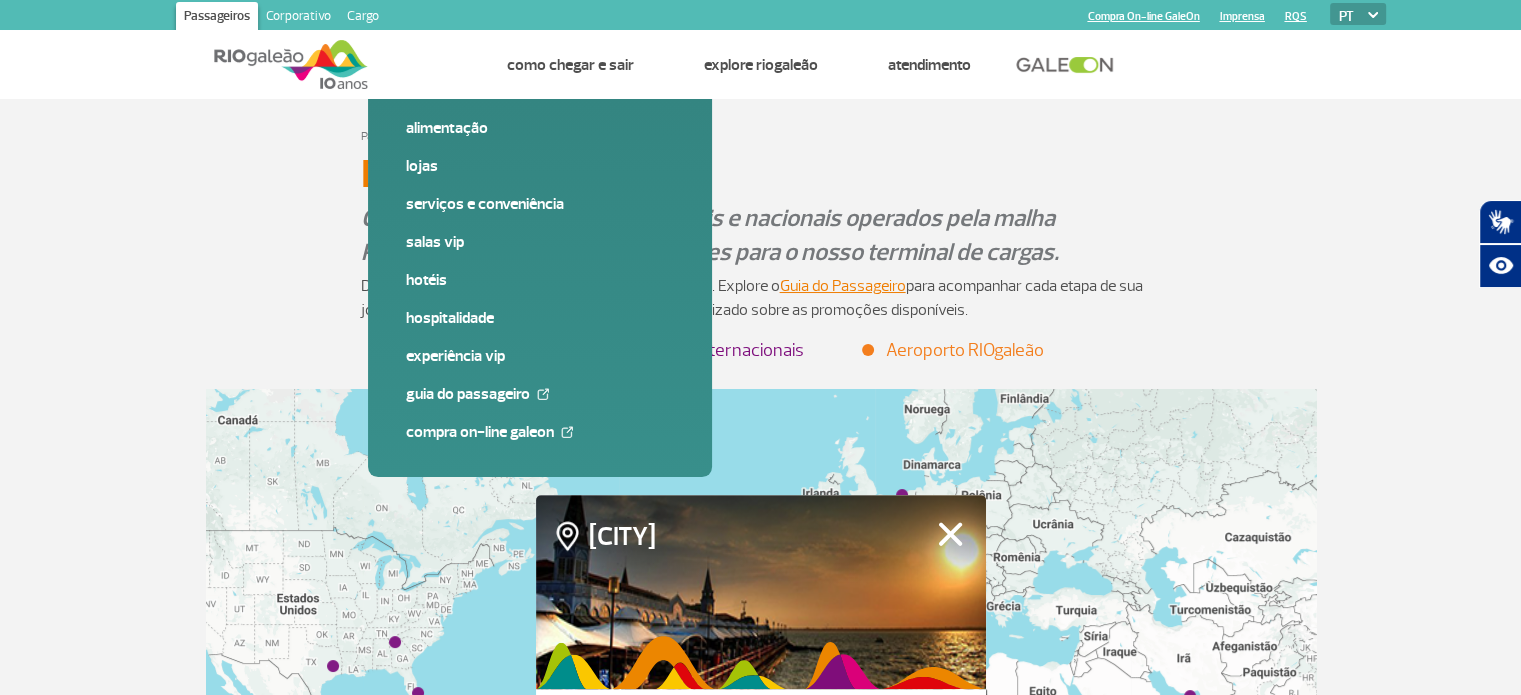 click on "Cargo" at bounding box center (363, 18) 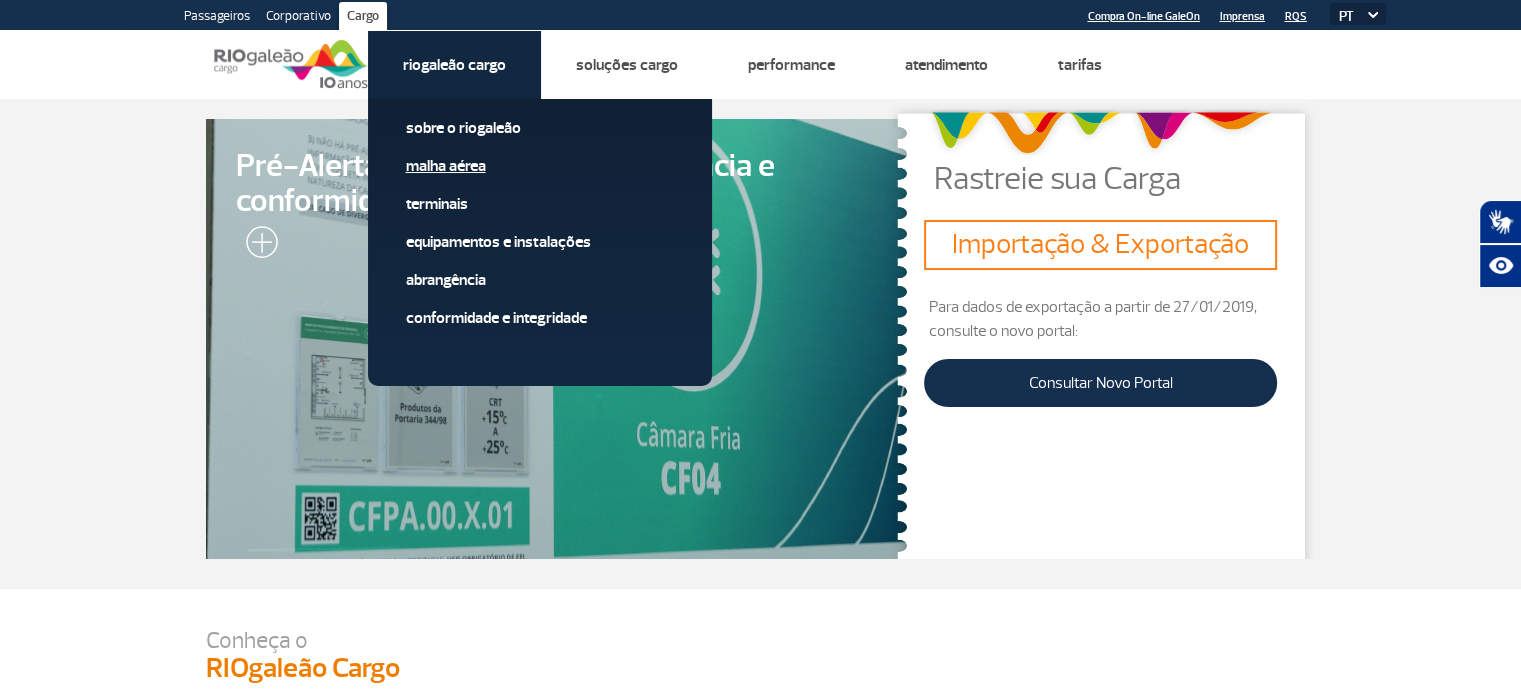 click on "Malha Aérea" at bounding box center (540, 166) 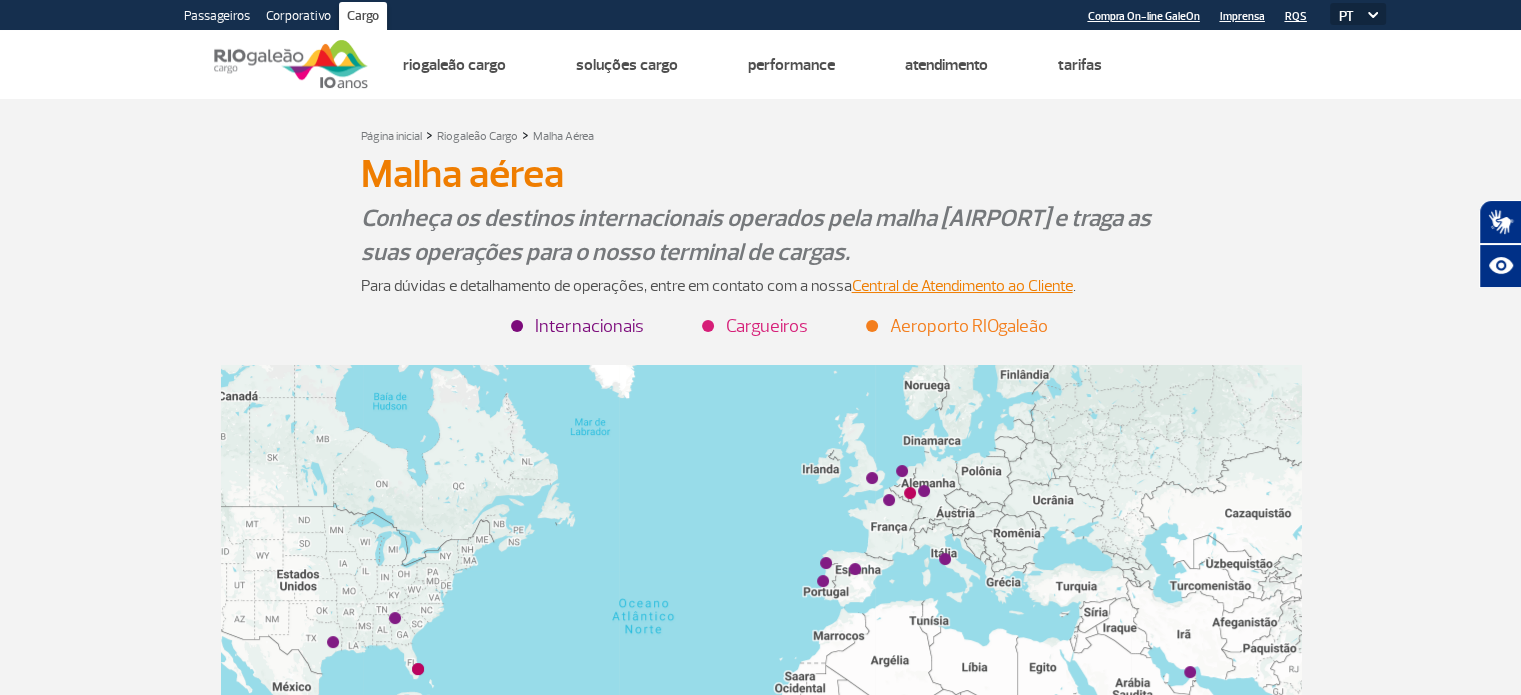 click on "Passageiros" at bounding box center [217, 18] 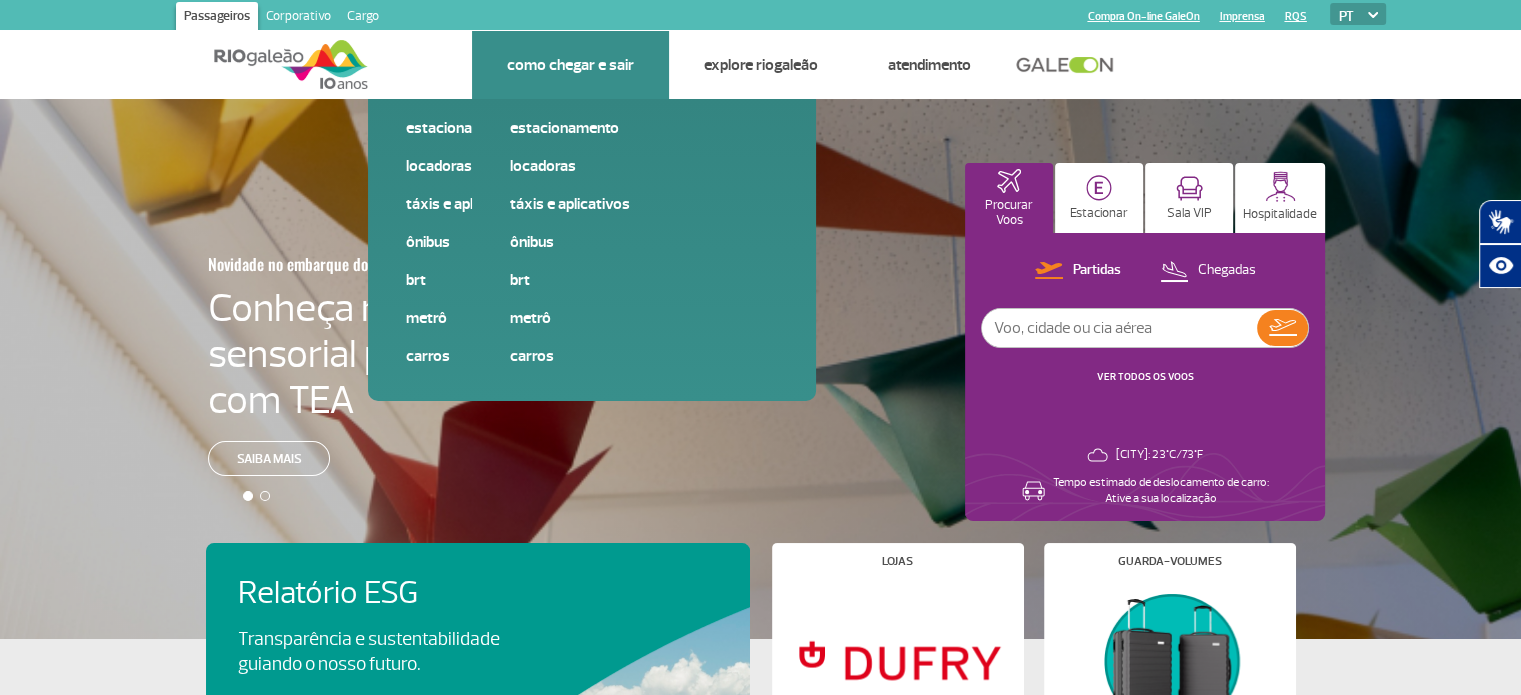 click on "Como chegar e sair" at bounding box center [570, 65] 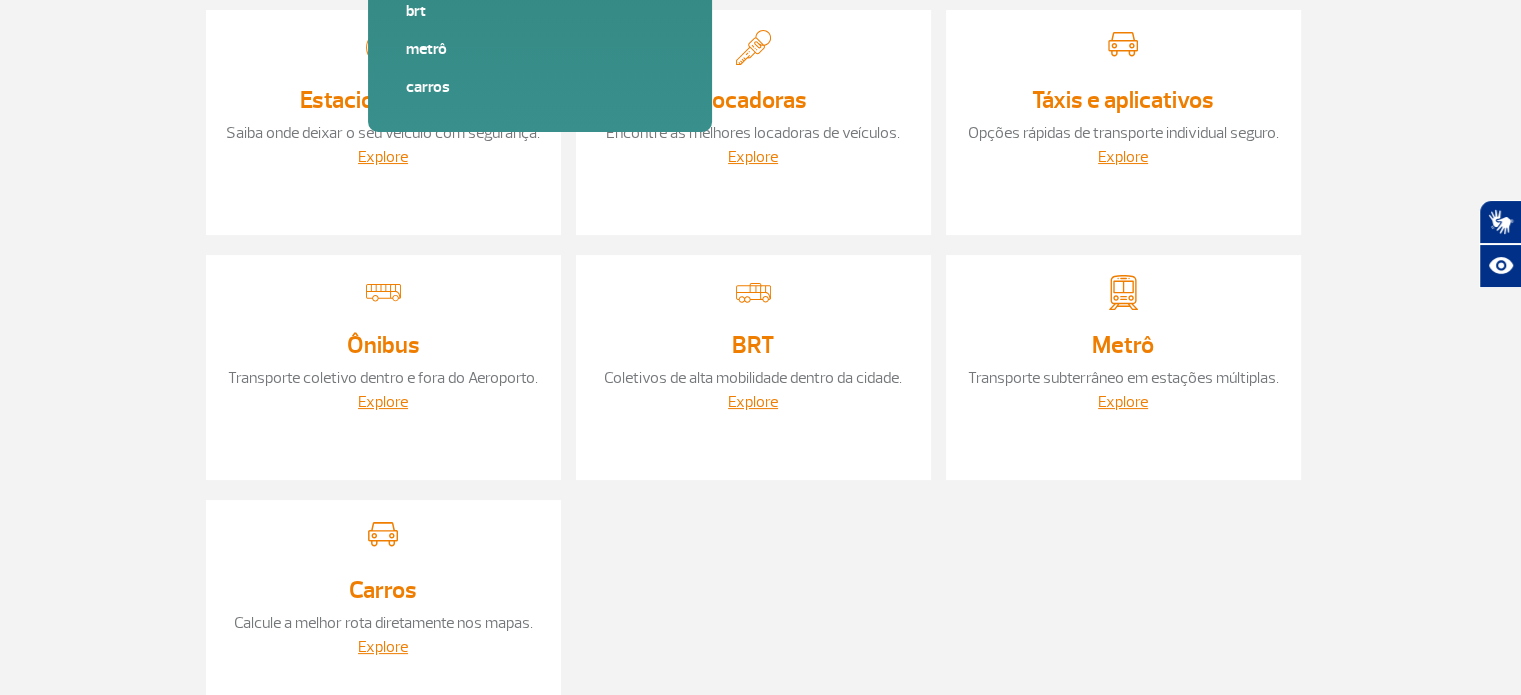 scroll, scrollTop: 300, scrollLeft: 0, axis: vertical 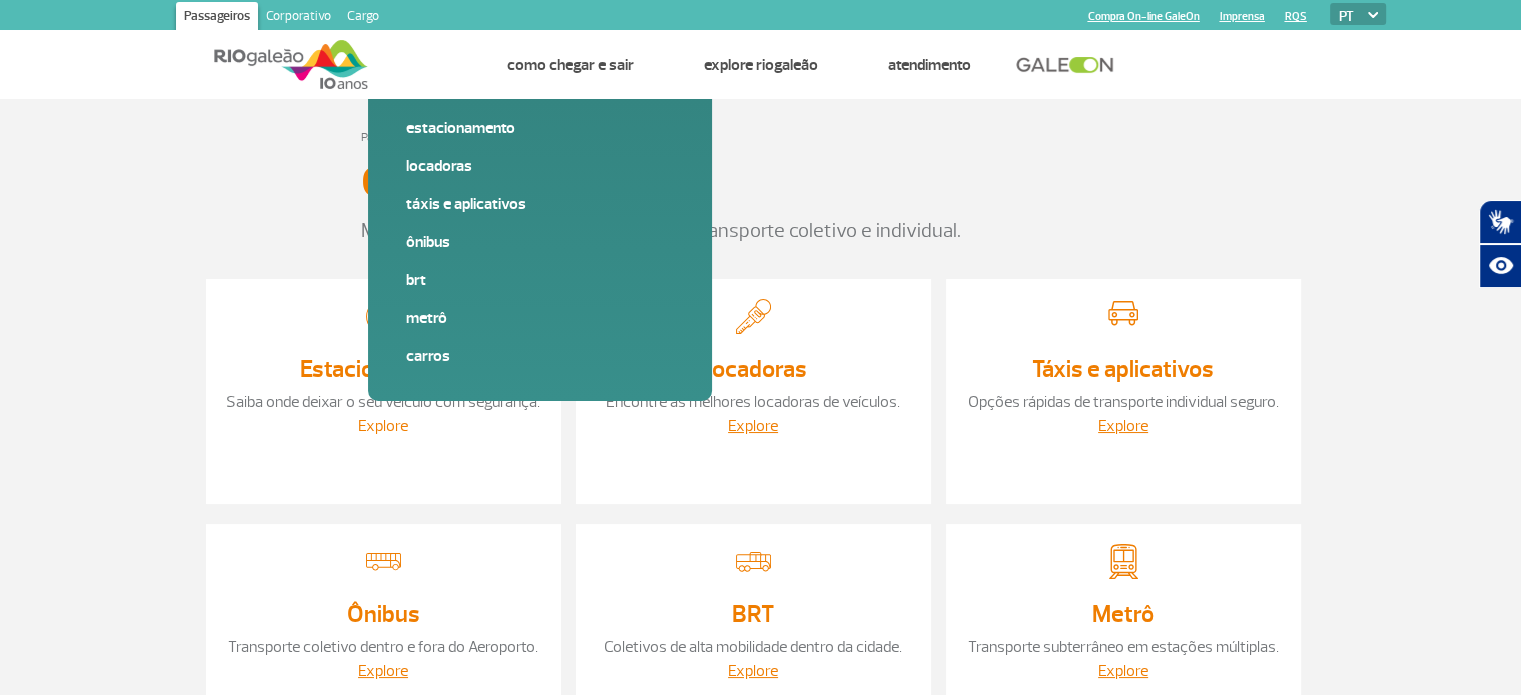 click on "Explore" at bounding box center (383, 426) 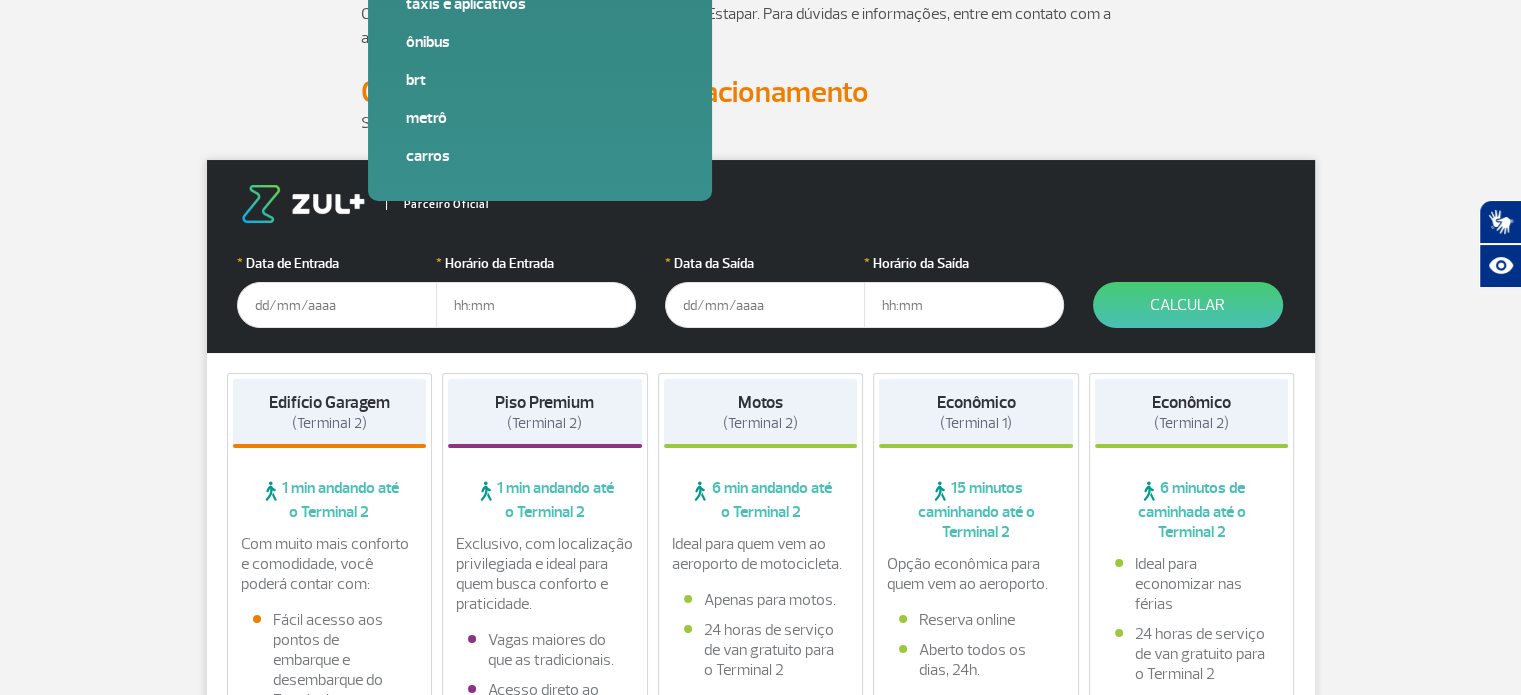 scroll, scrollTop: 100, scrollLeft: 0, axis: vertical 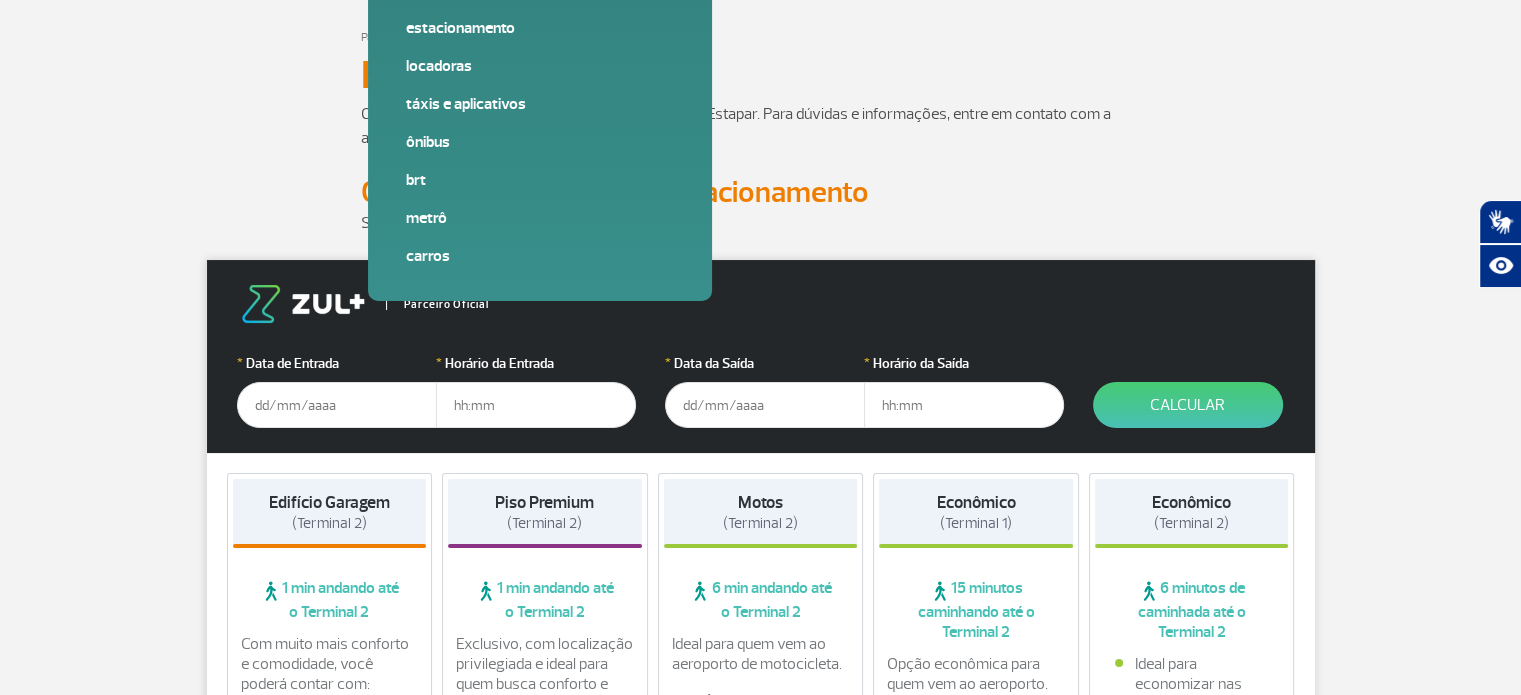 click at bounding box center [337, 405] 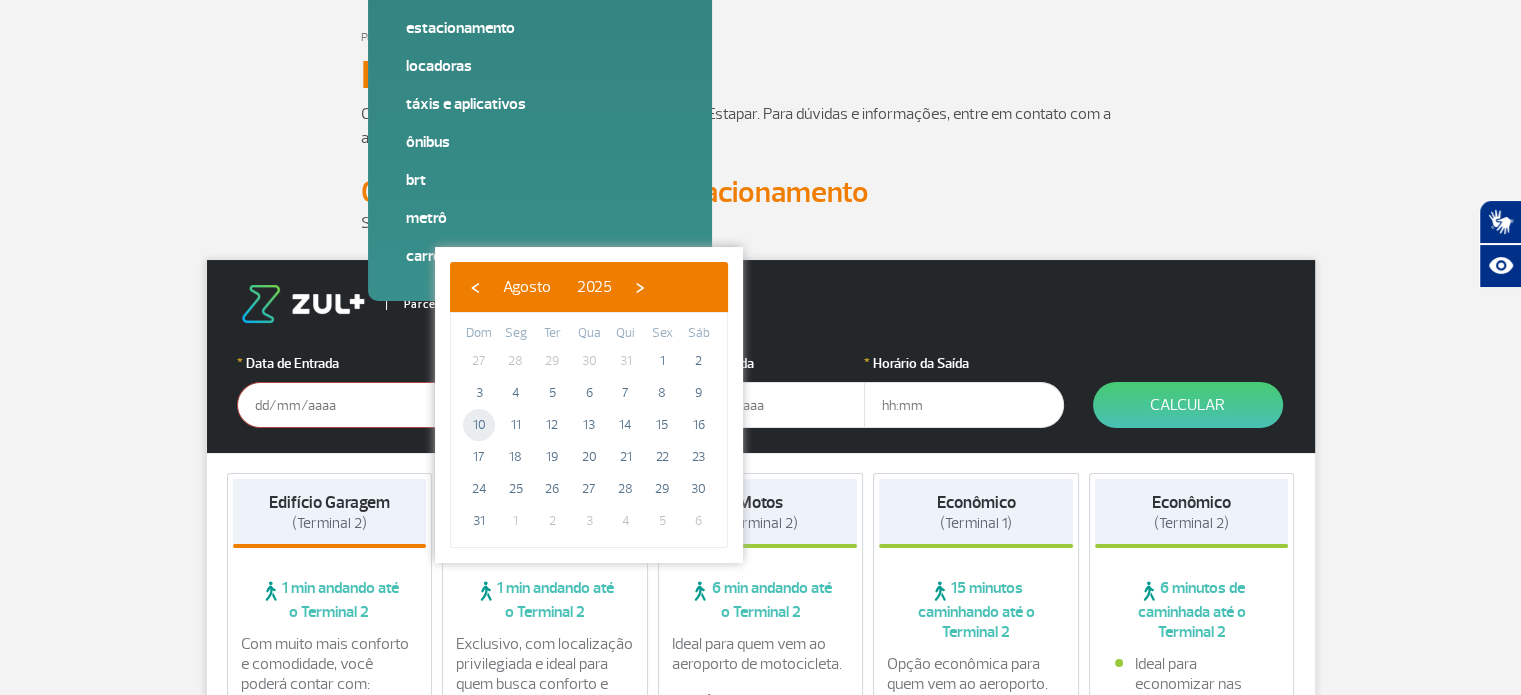 click on "10" 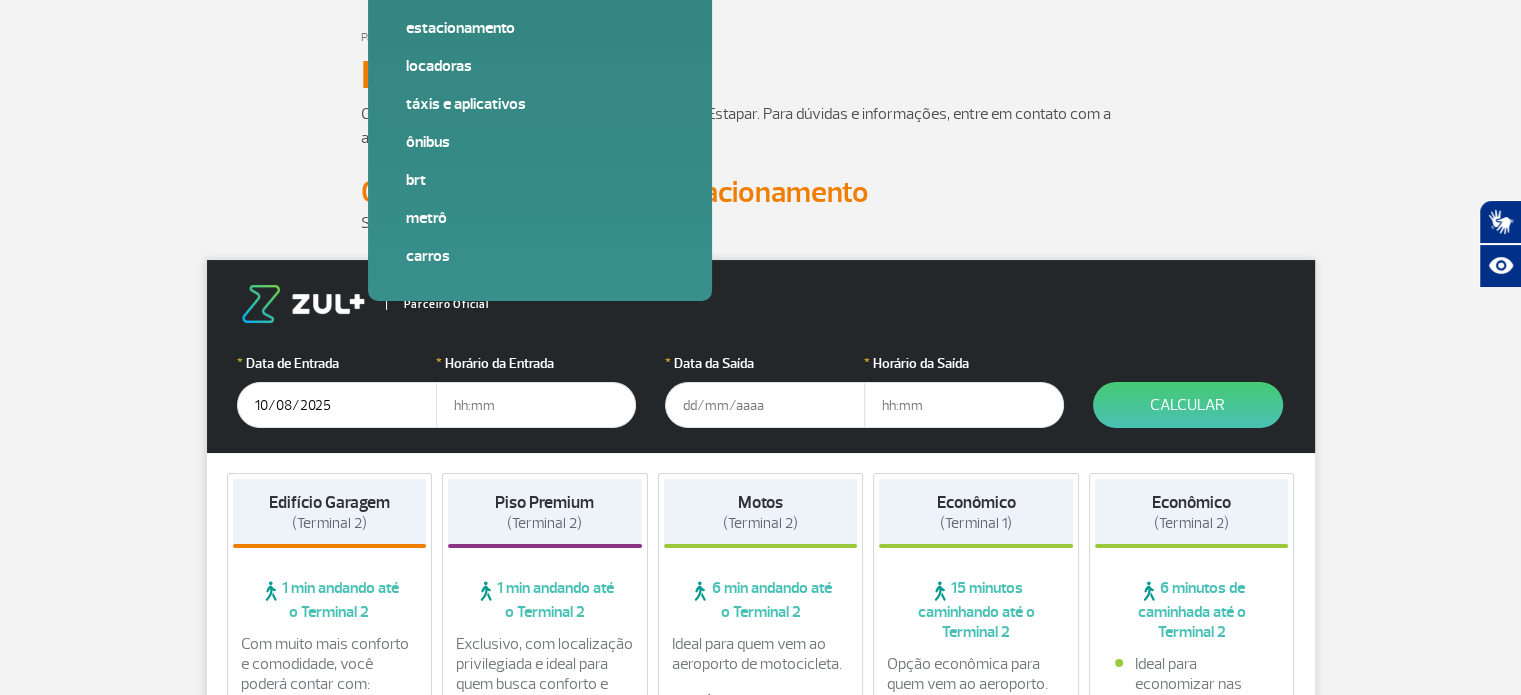 click at bounding box center (536, 405) 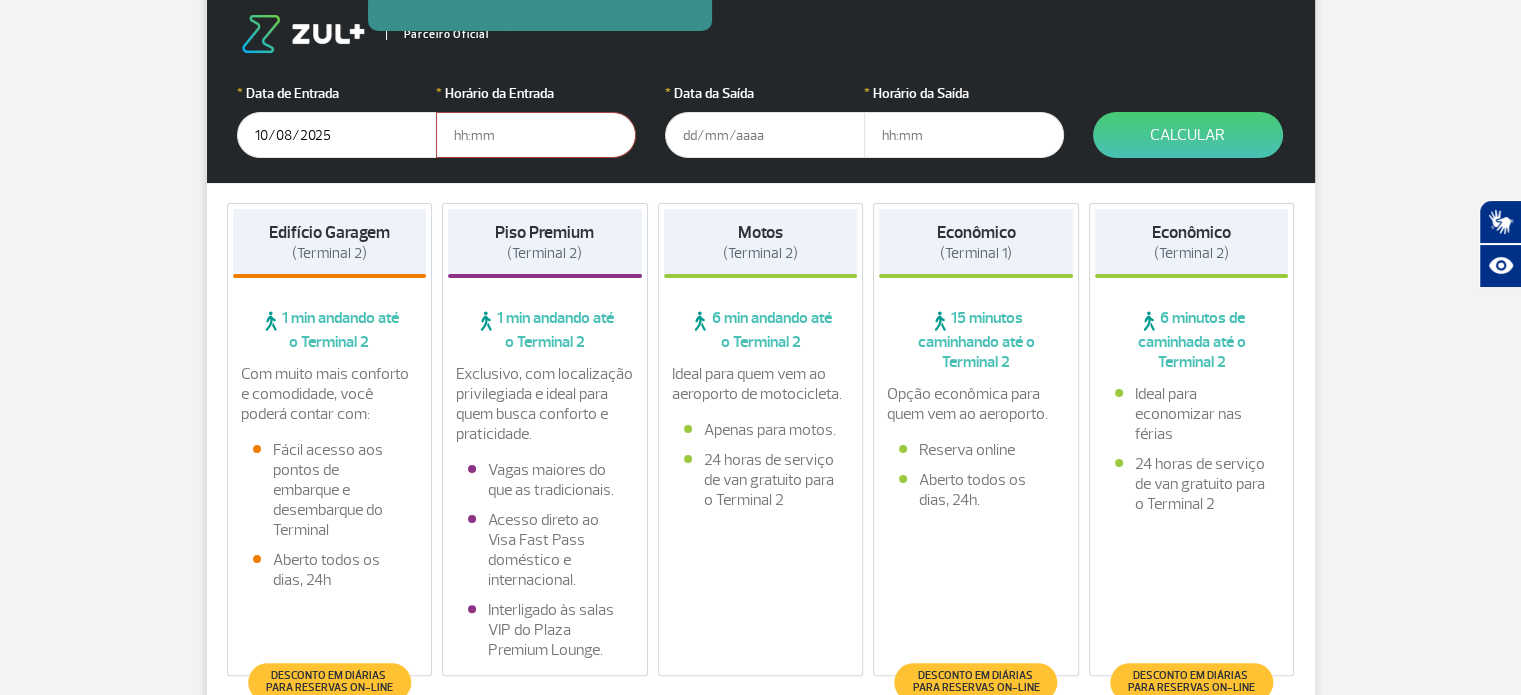 scroll, scrollTop: 400, scrollLeft: 0, axis: vertical 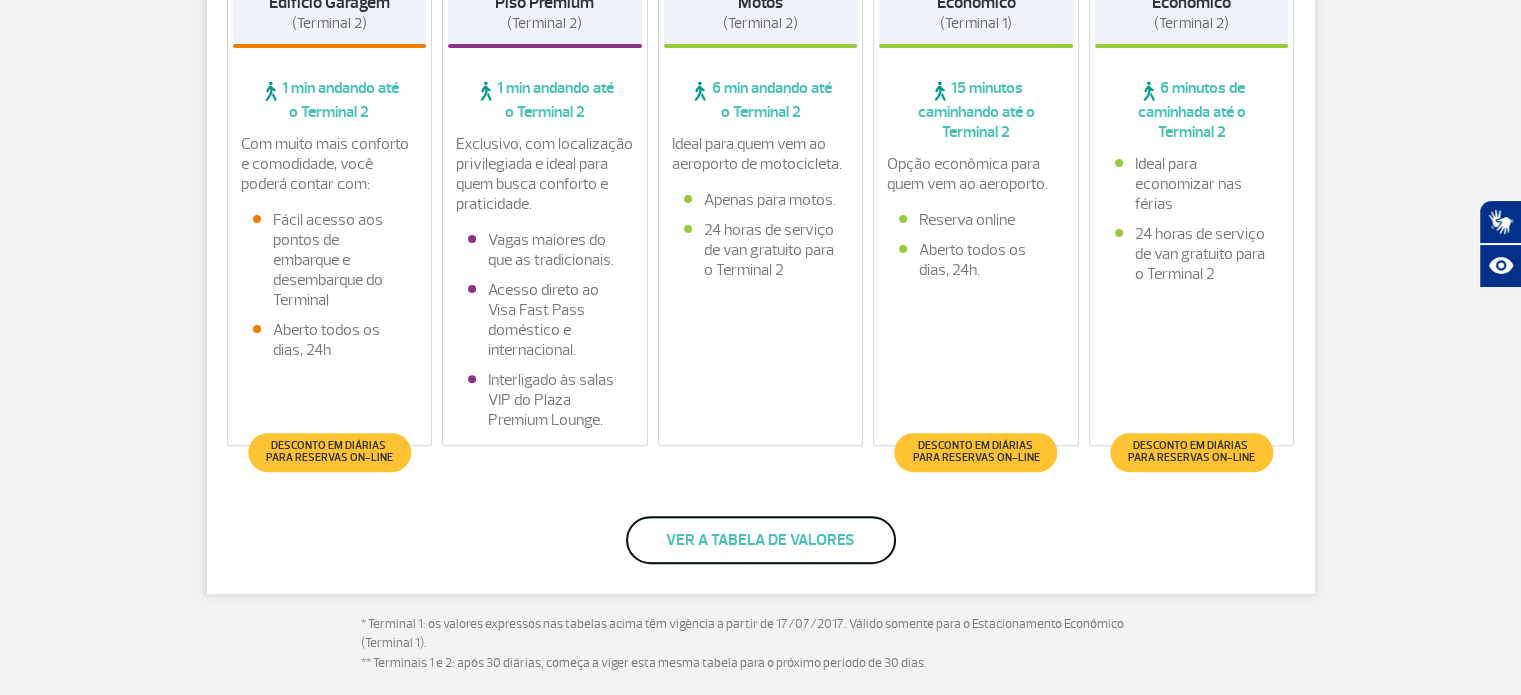click on "Ver a tabela de valores" at bounding box center (761, 540) 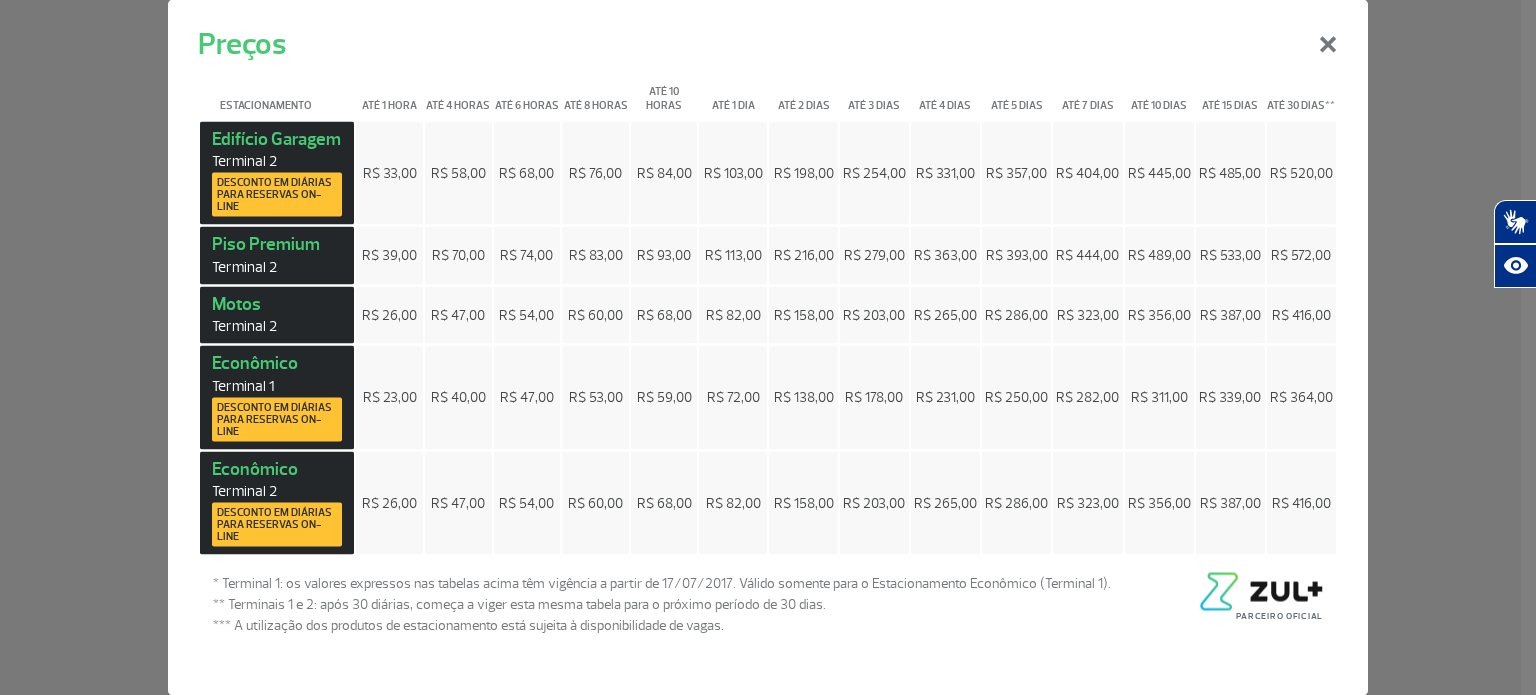 type 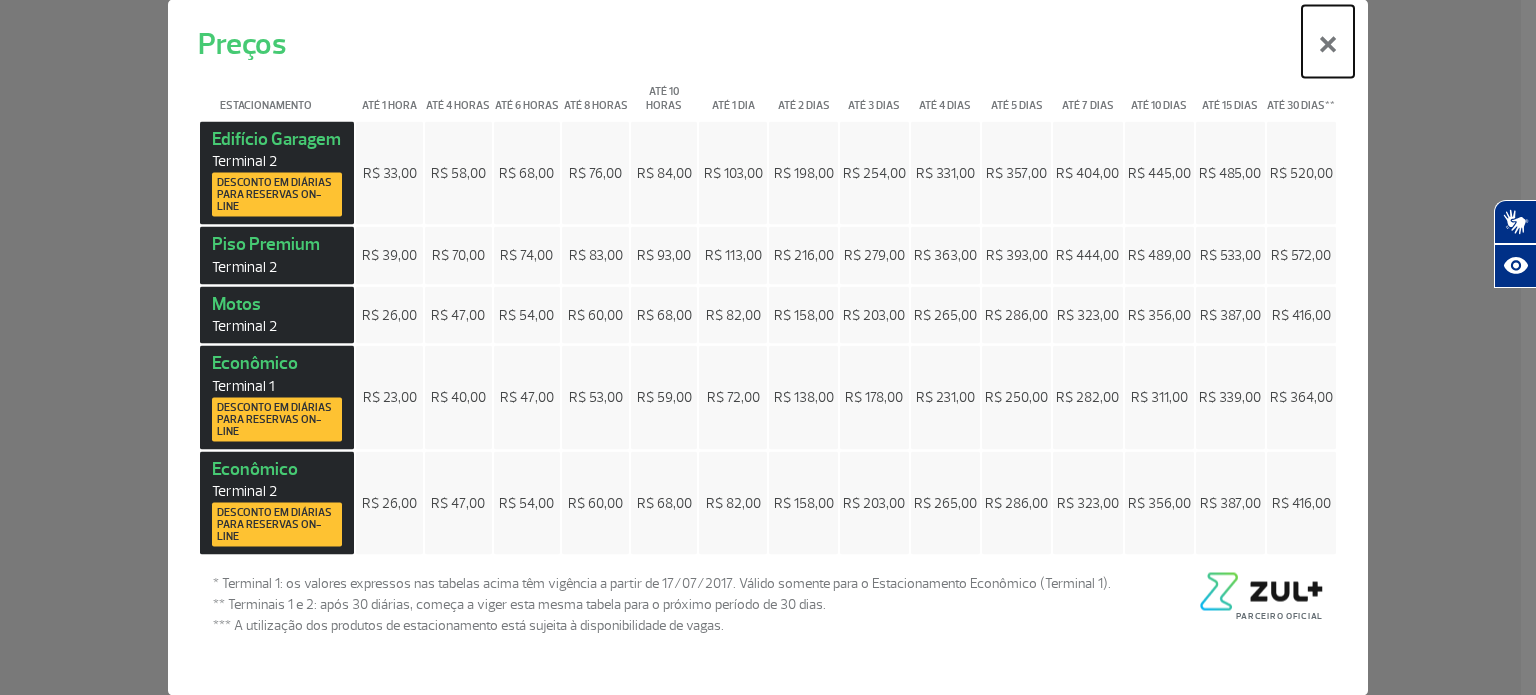 click on "×" at bounding box center [1328, 41] 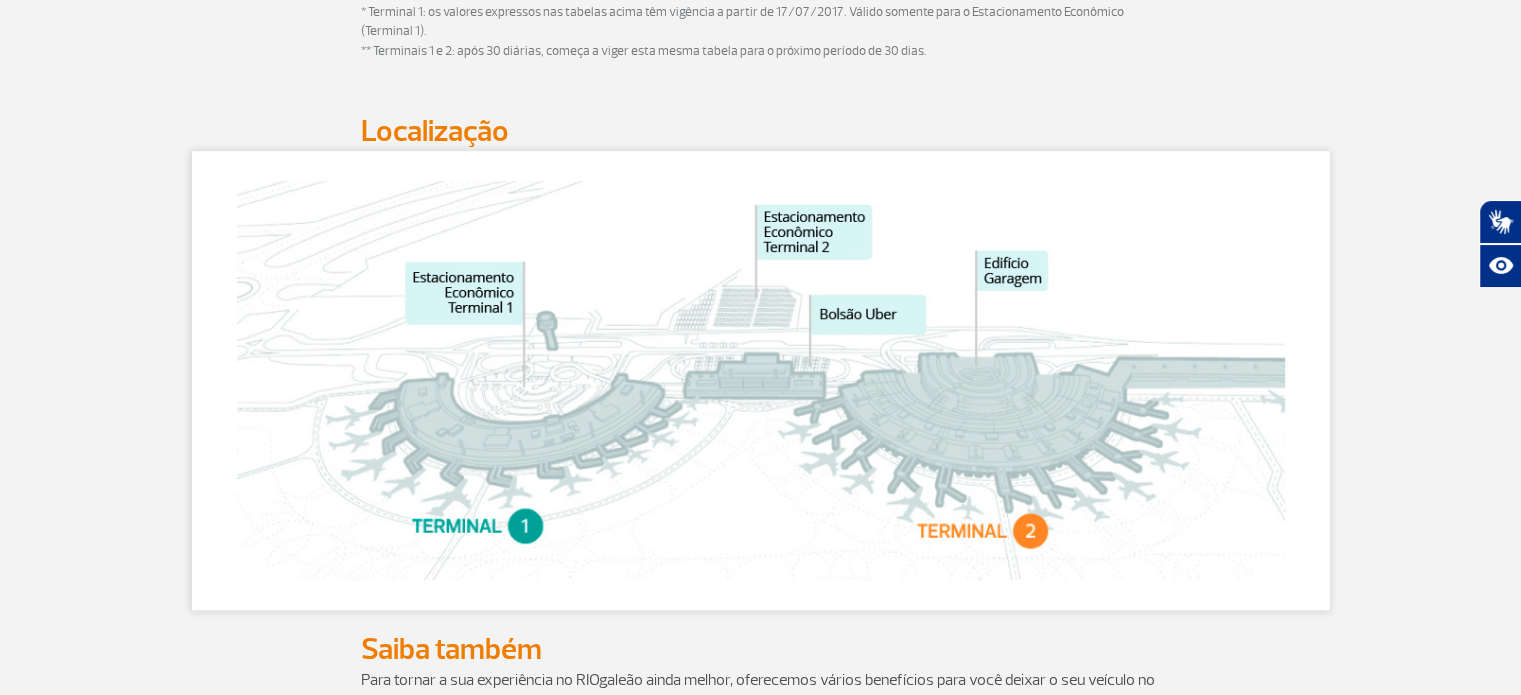 scroll, scrollTop: 1200, scrollLeft: 0, axis: vertical 